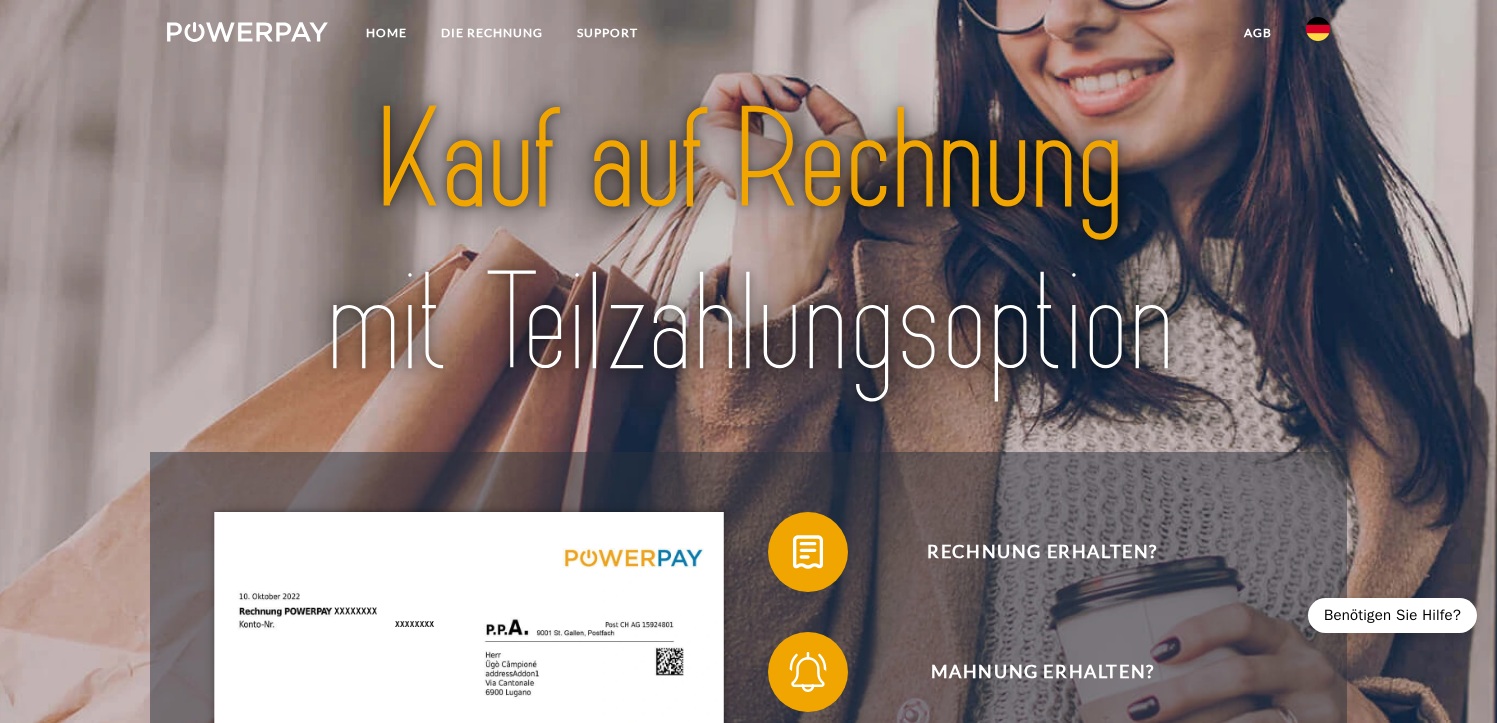 scroll, scrollTop: 0, scrollLeft: 0, axis: both 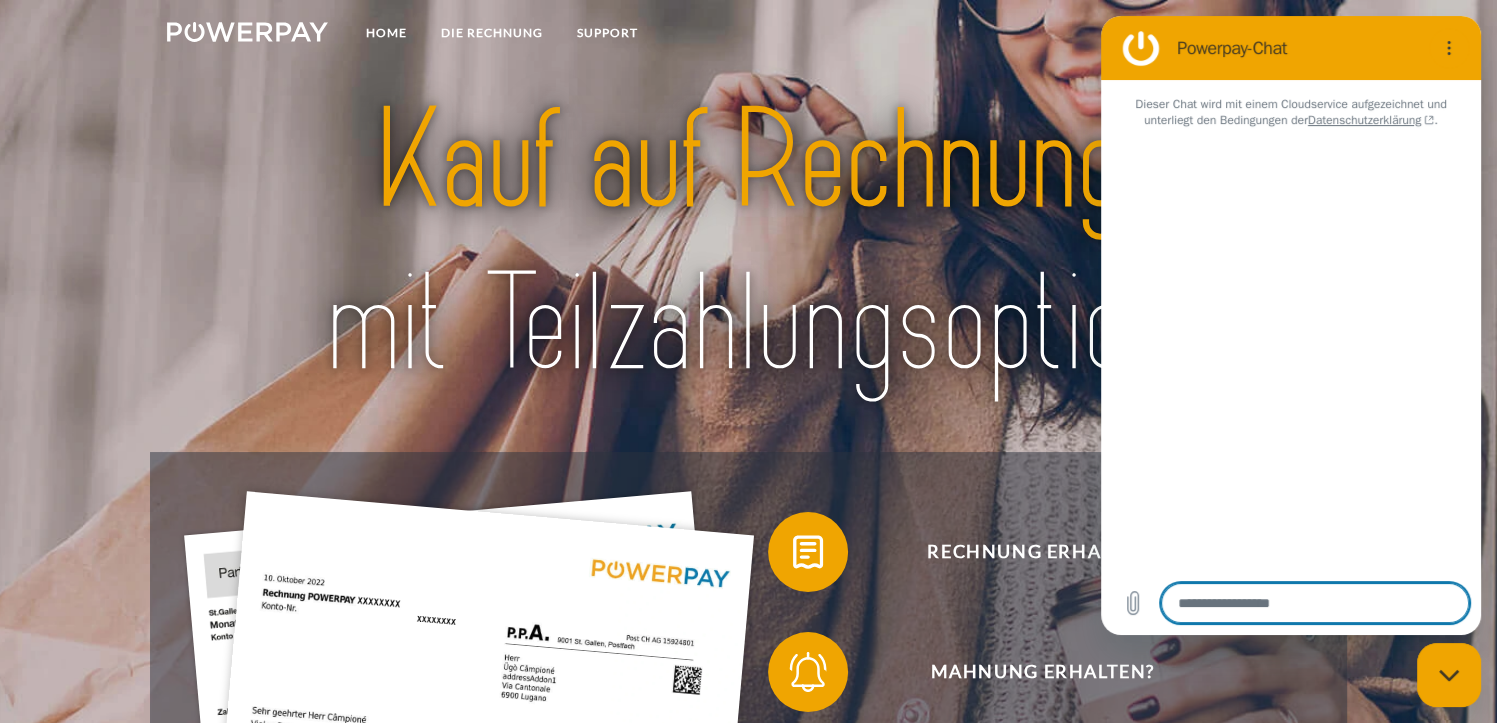 type on "*" 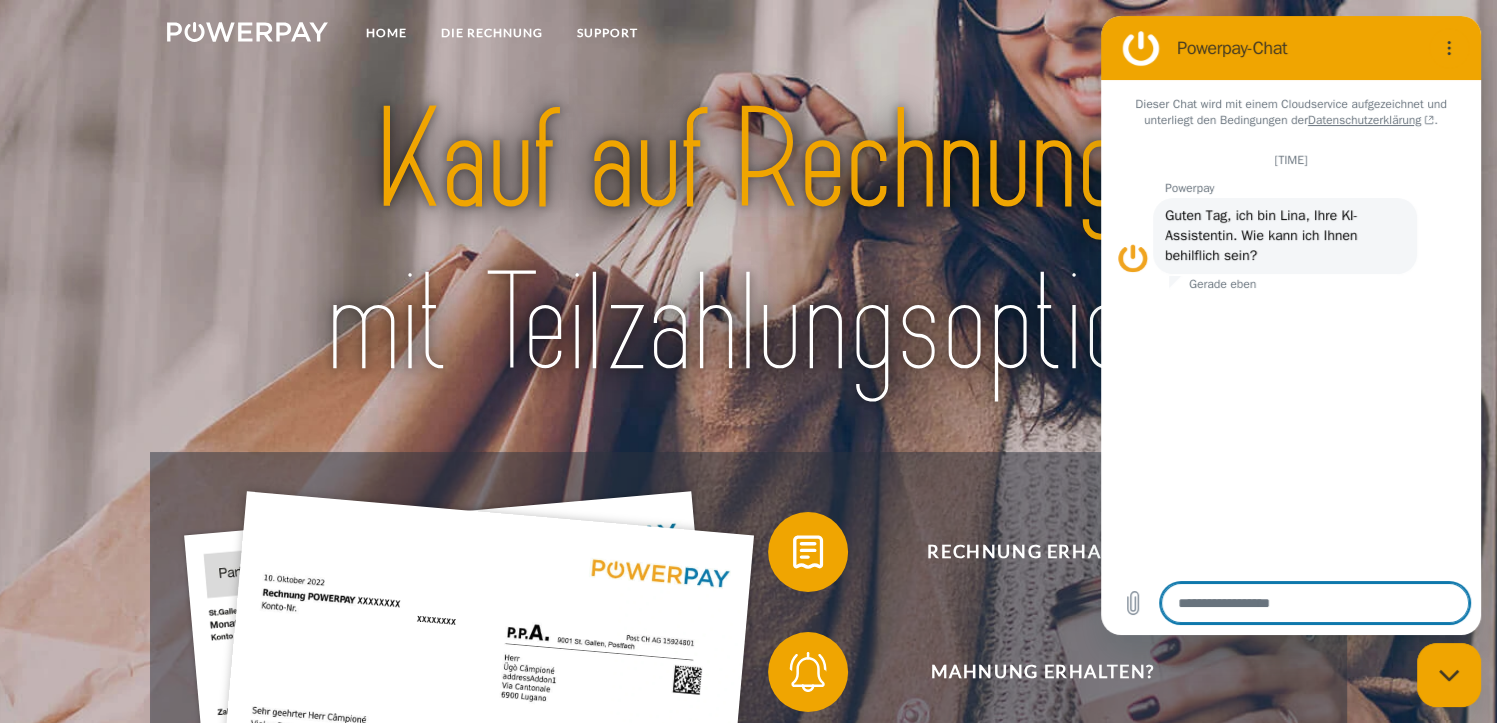 type on "*" 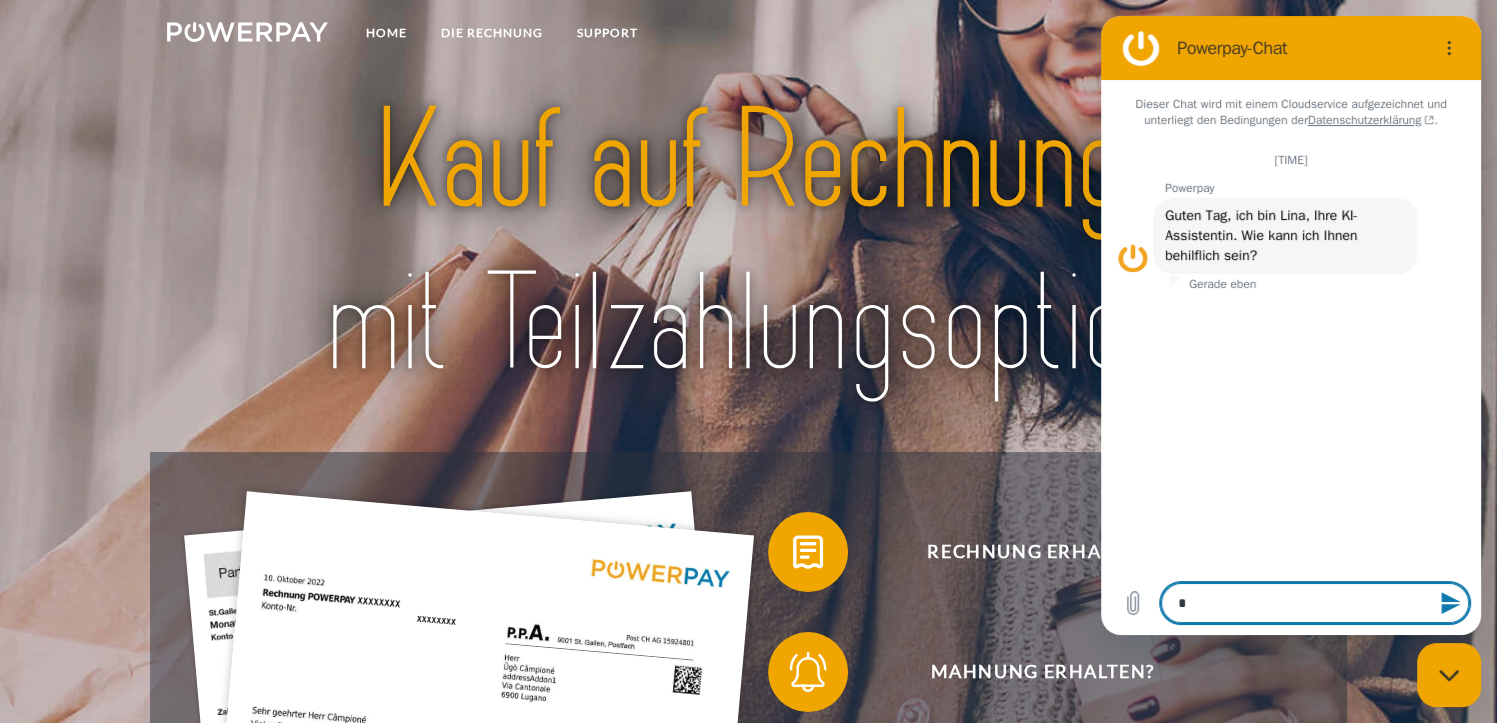 type on "**" 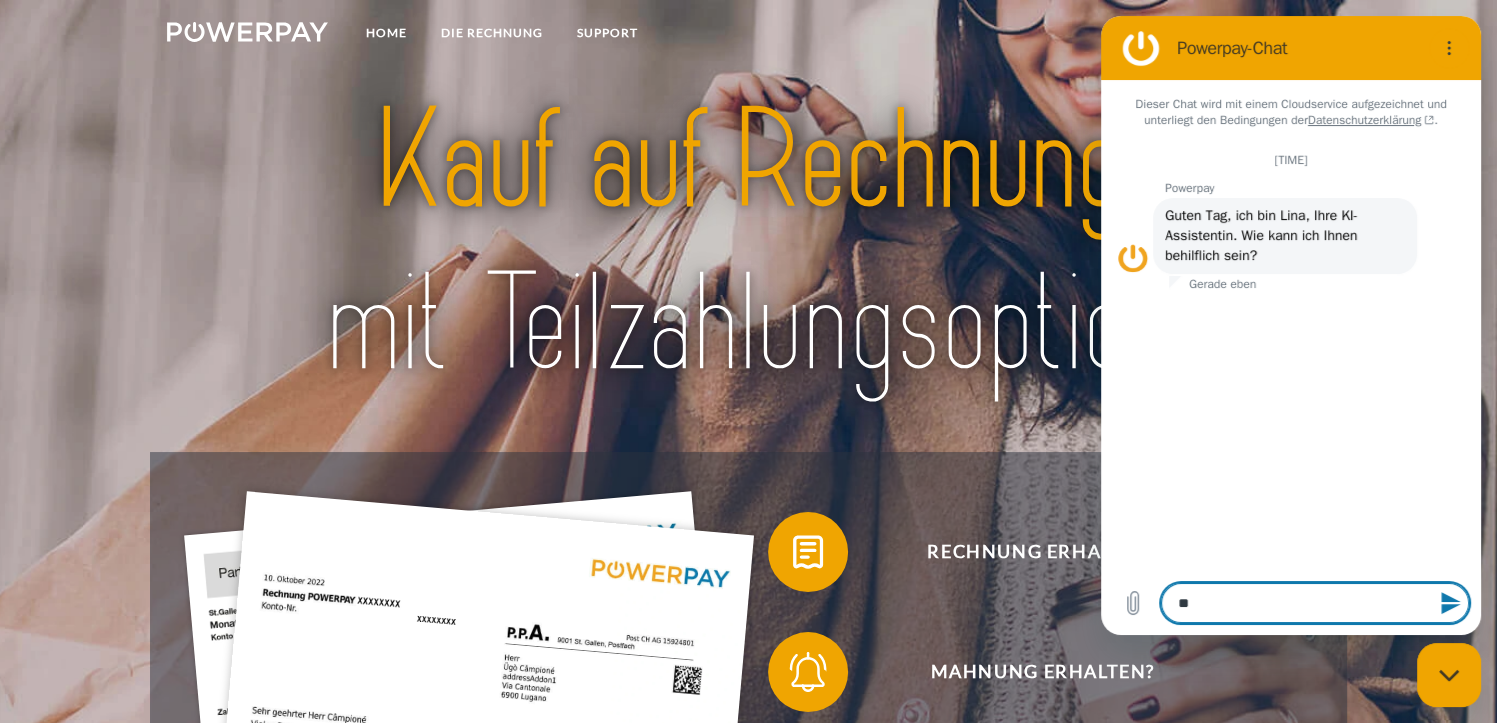 type on "***" 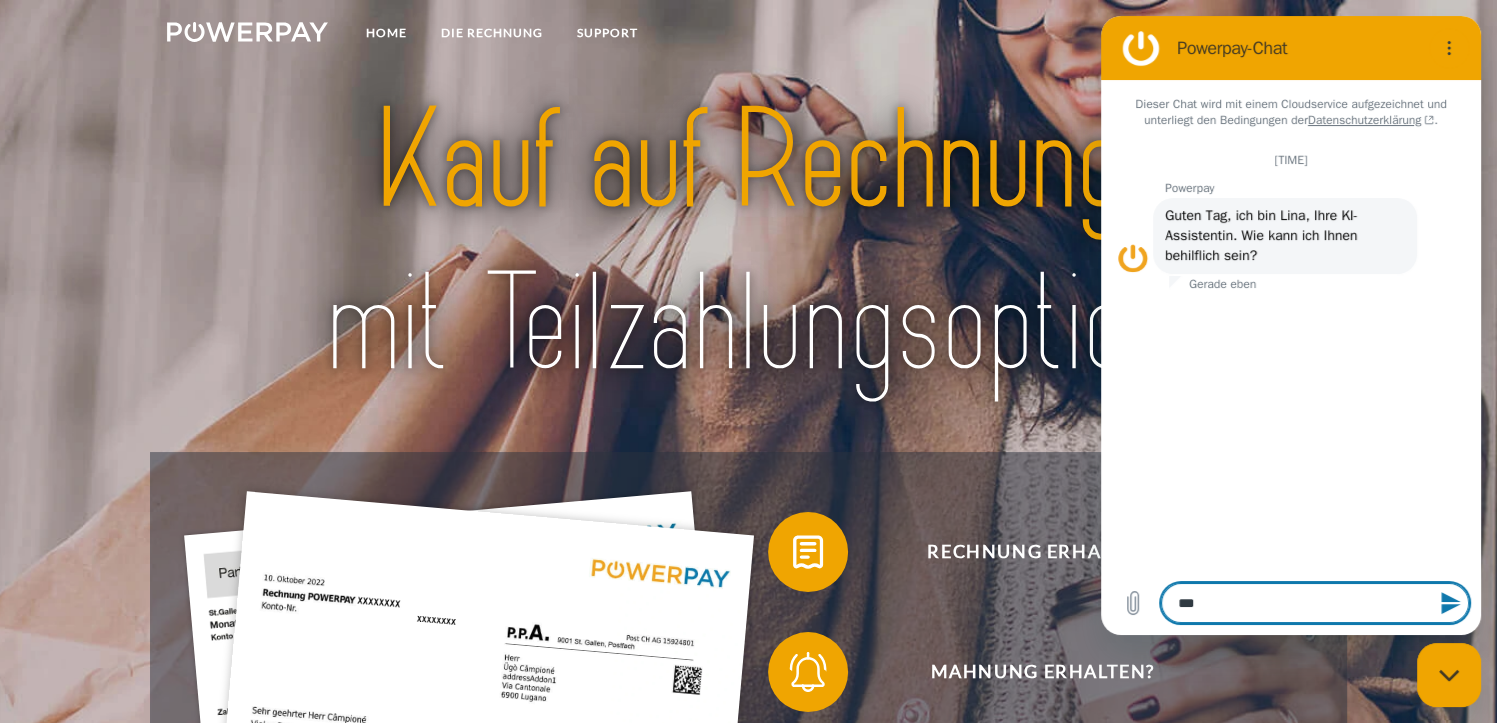 type on "****" 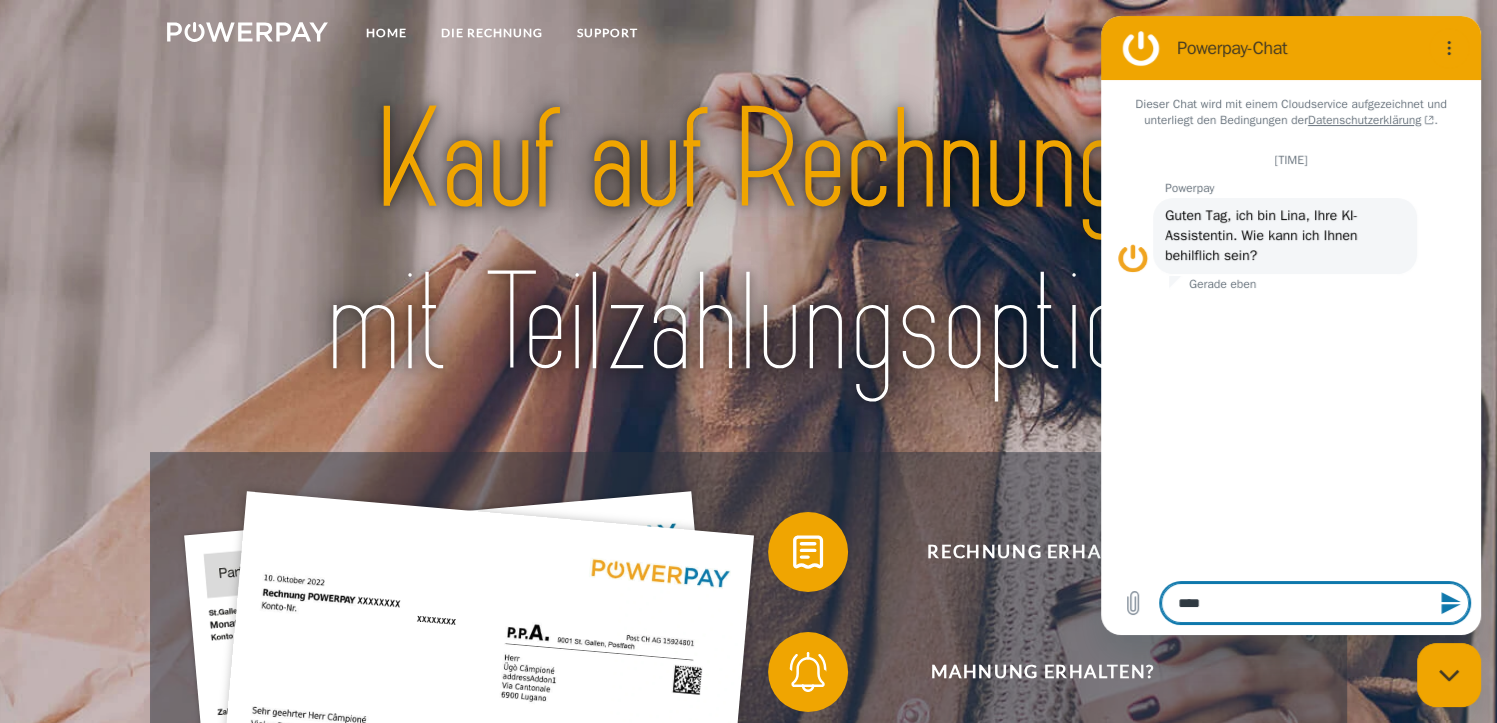 type on "*****" 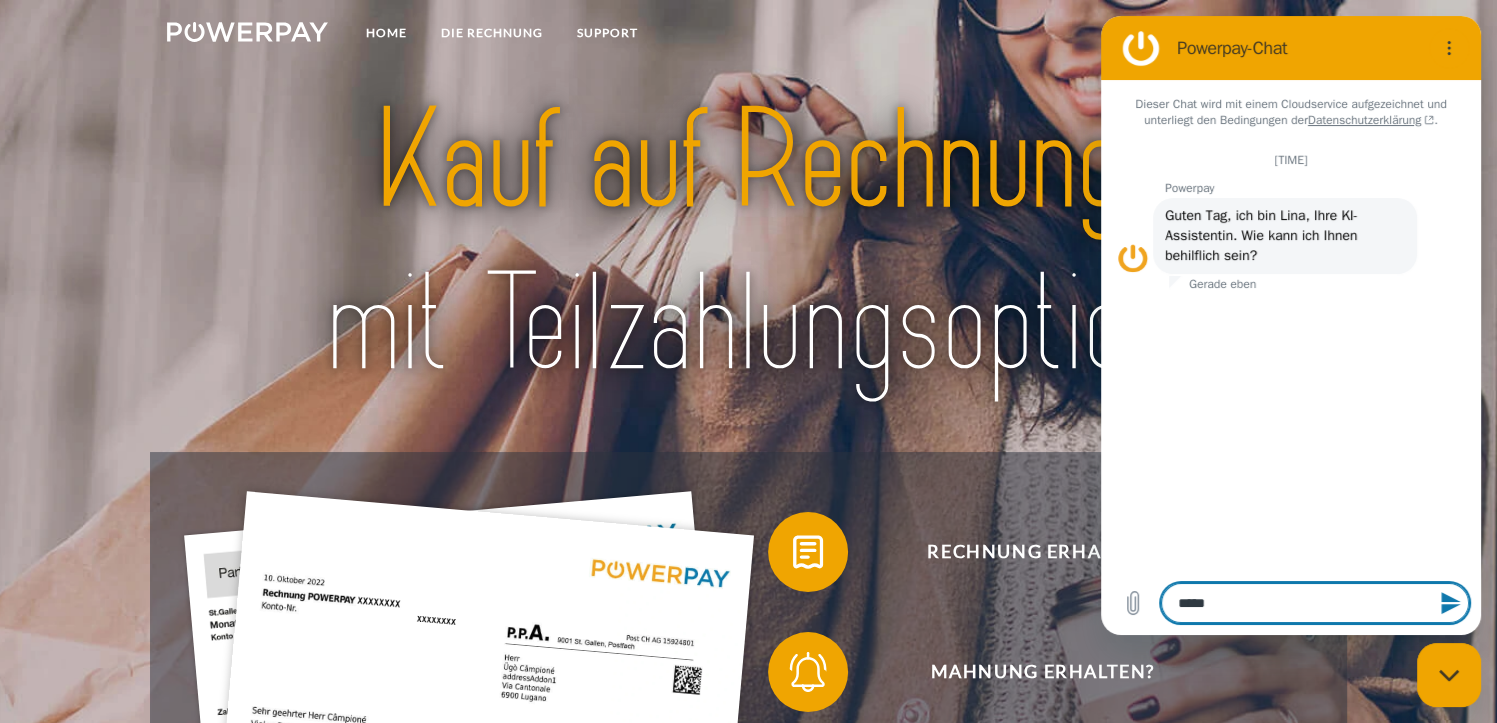 type on "******" 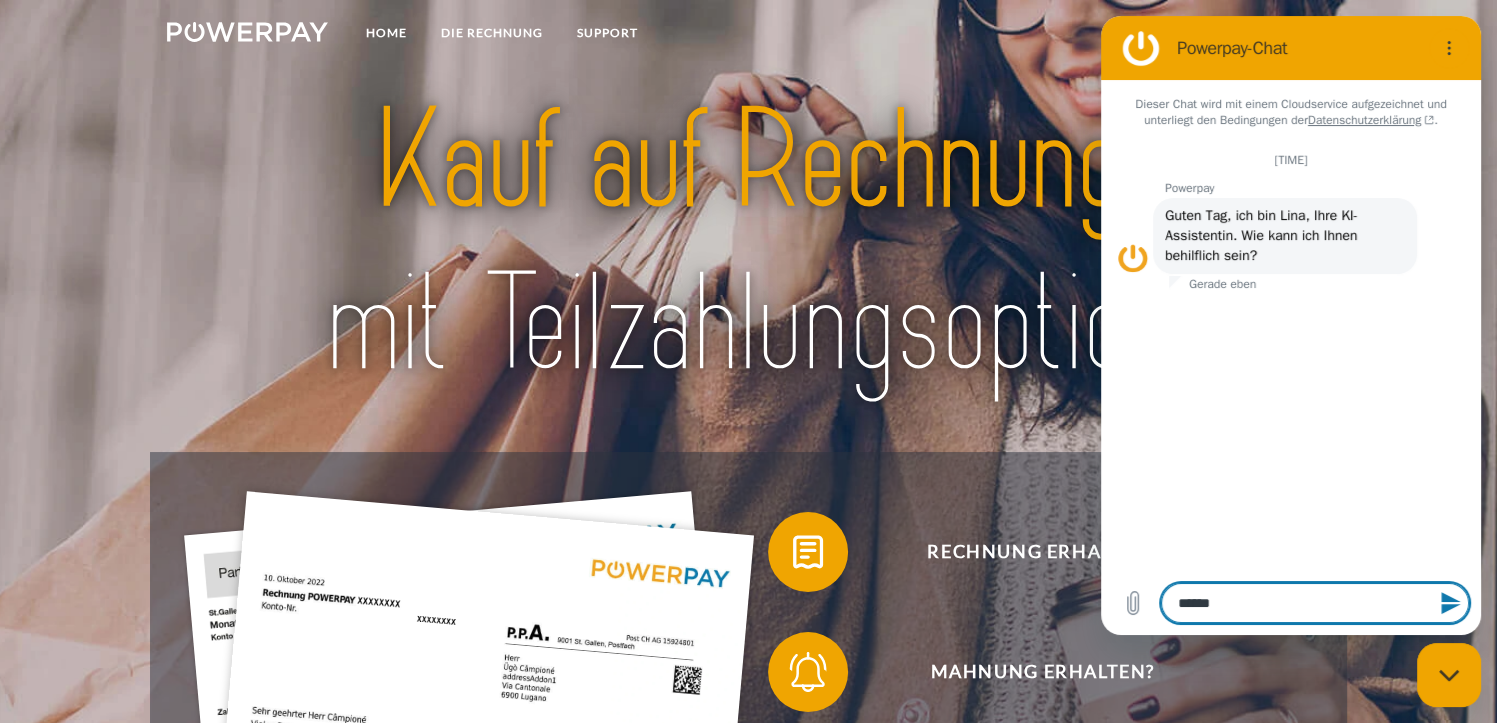 type on "******" 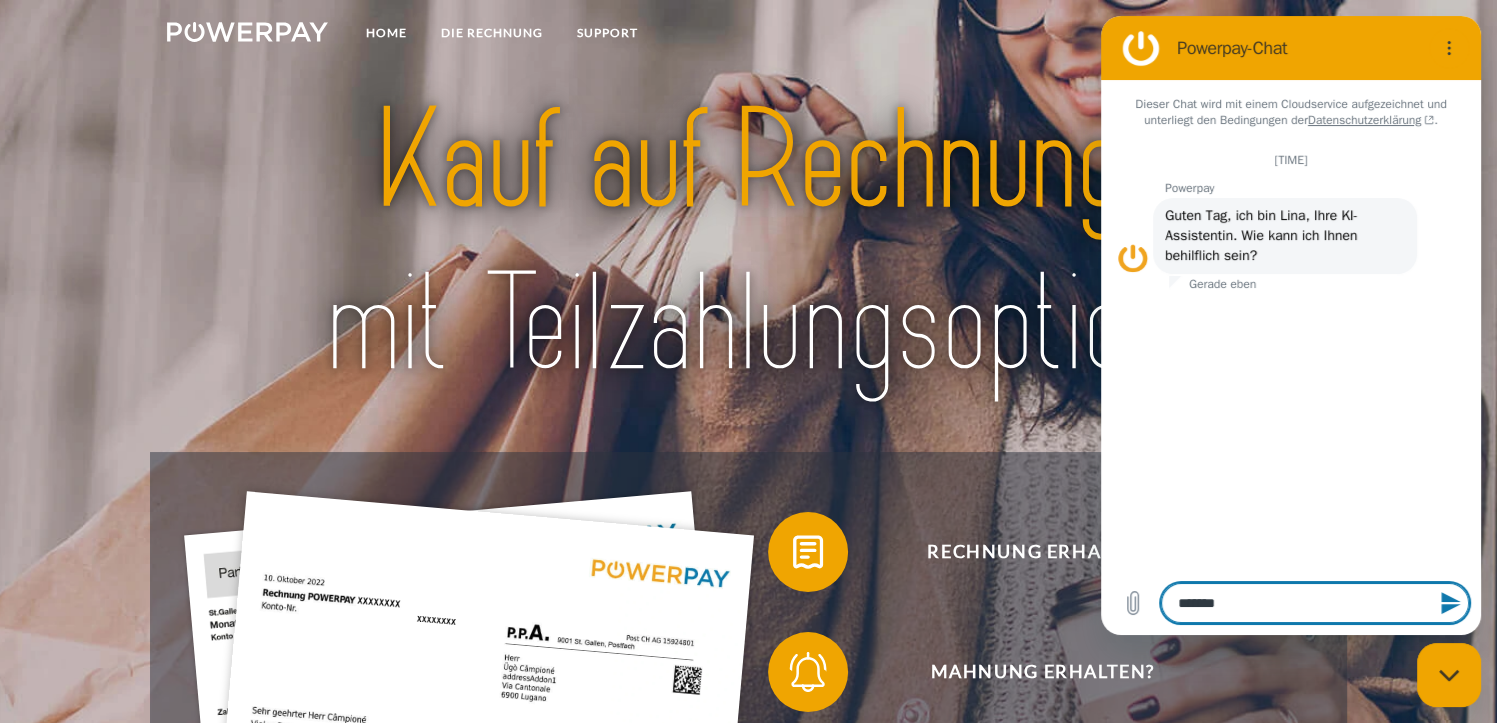 type on "********" 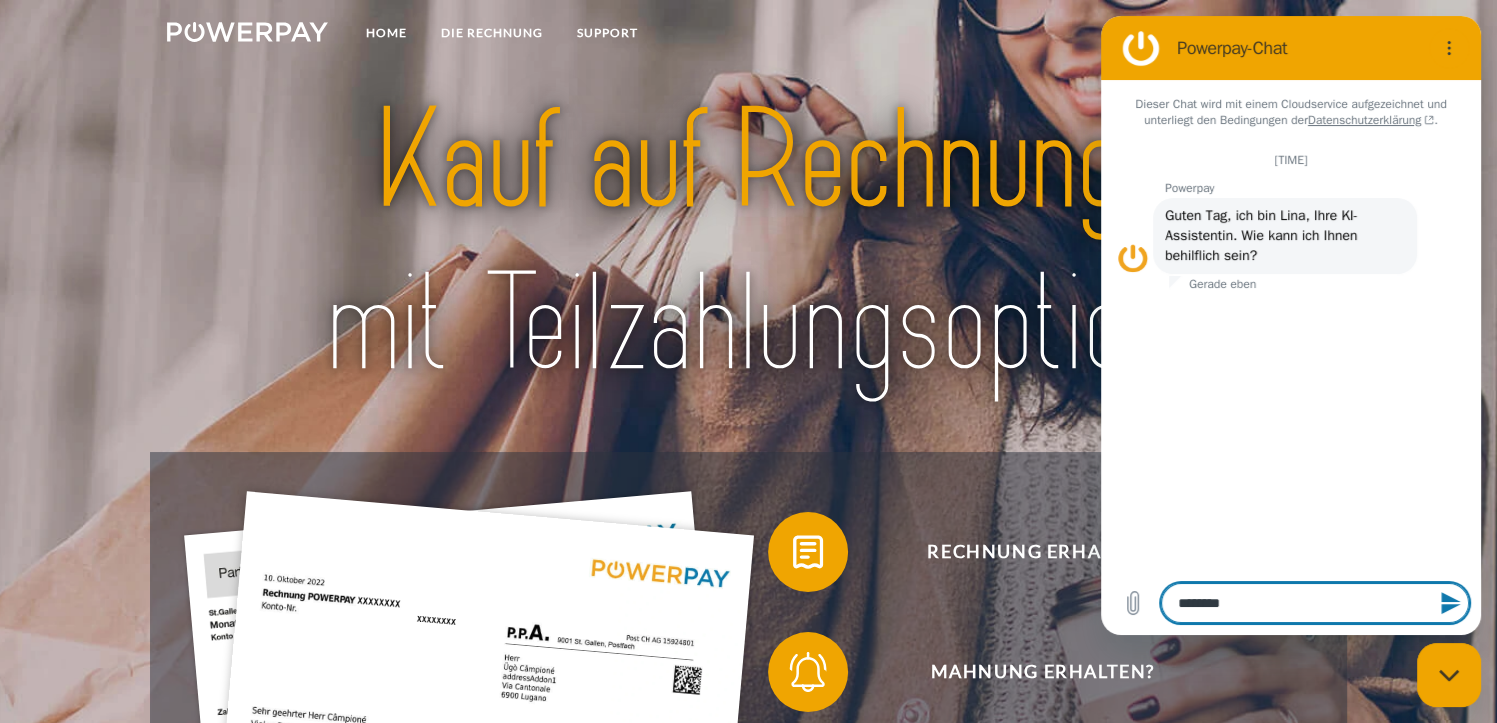 type on "*********" 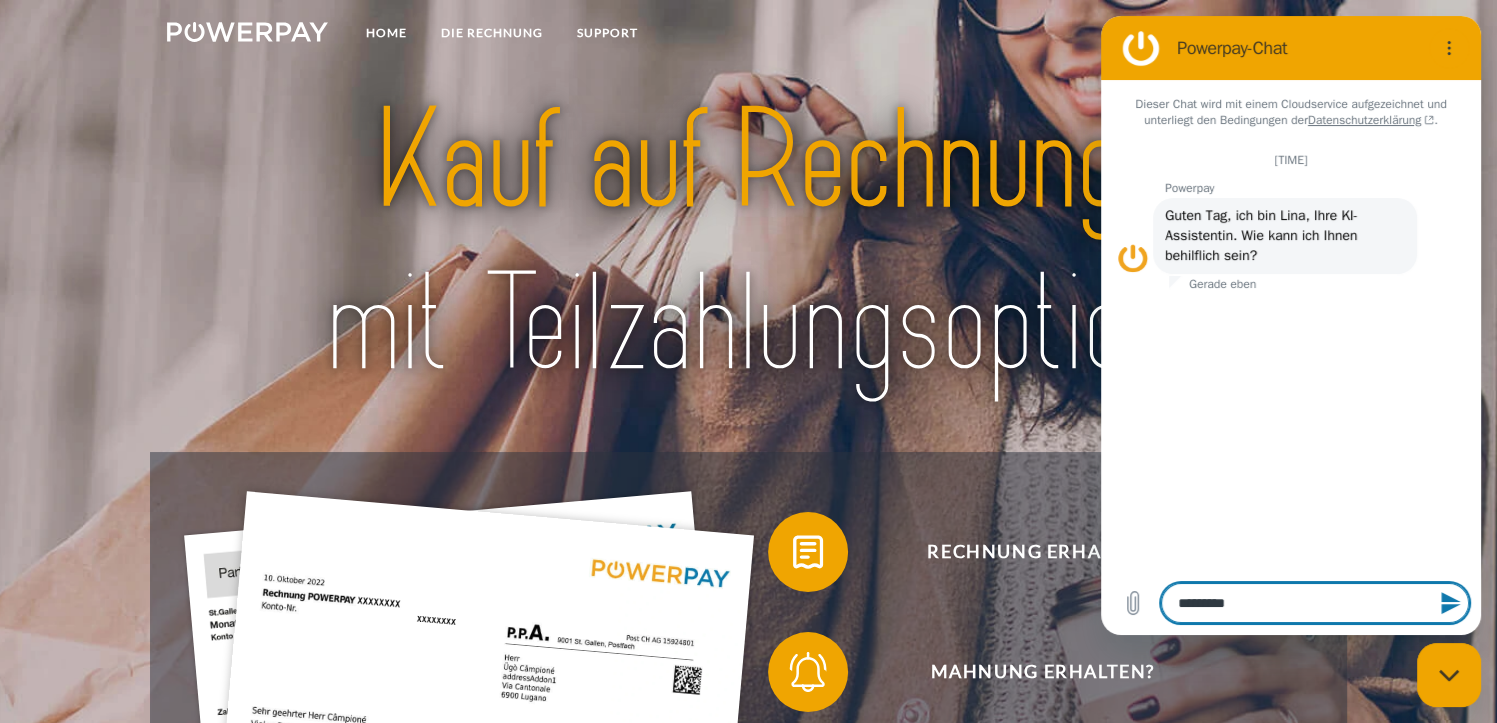 type on "*********" 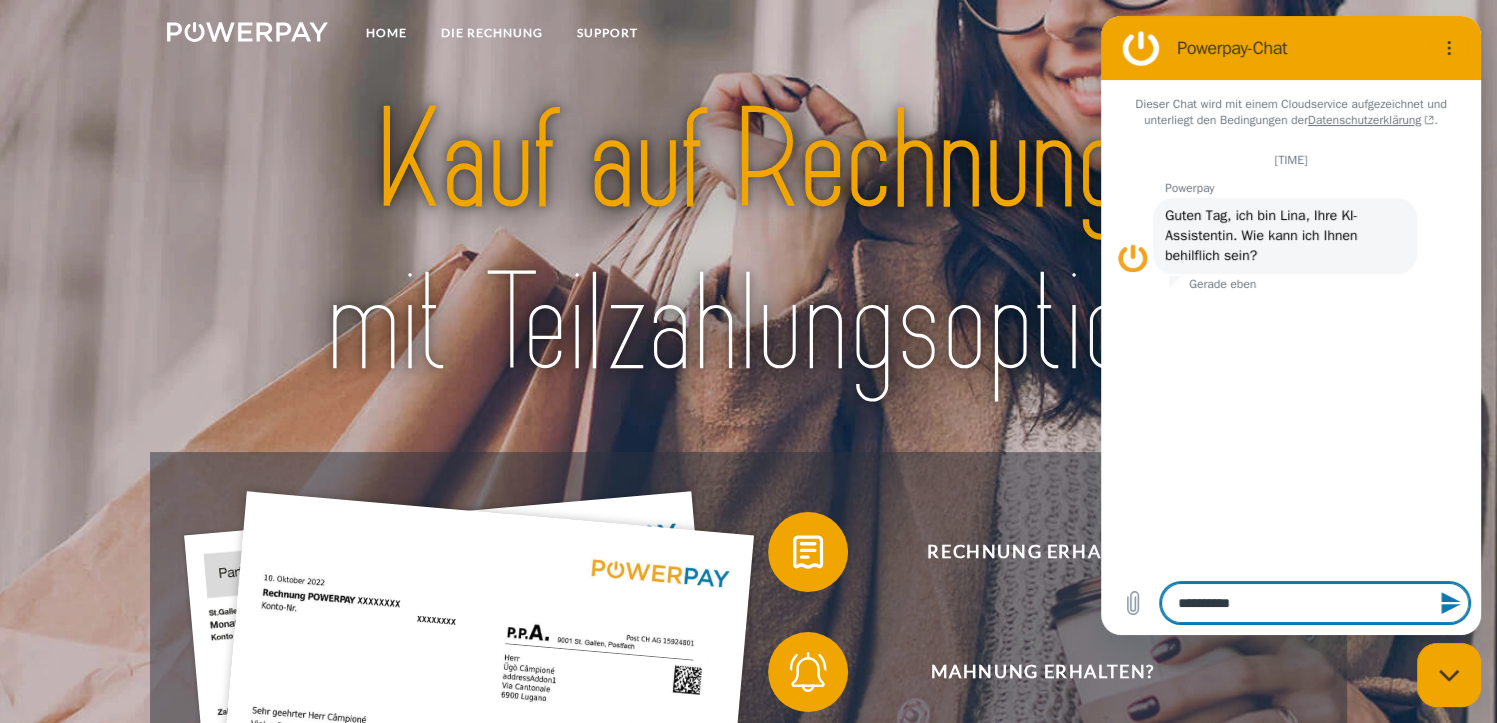 type on "**********" 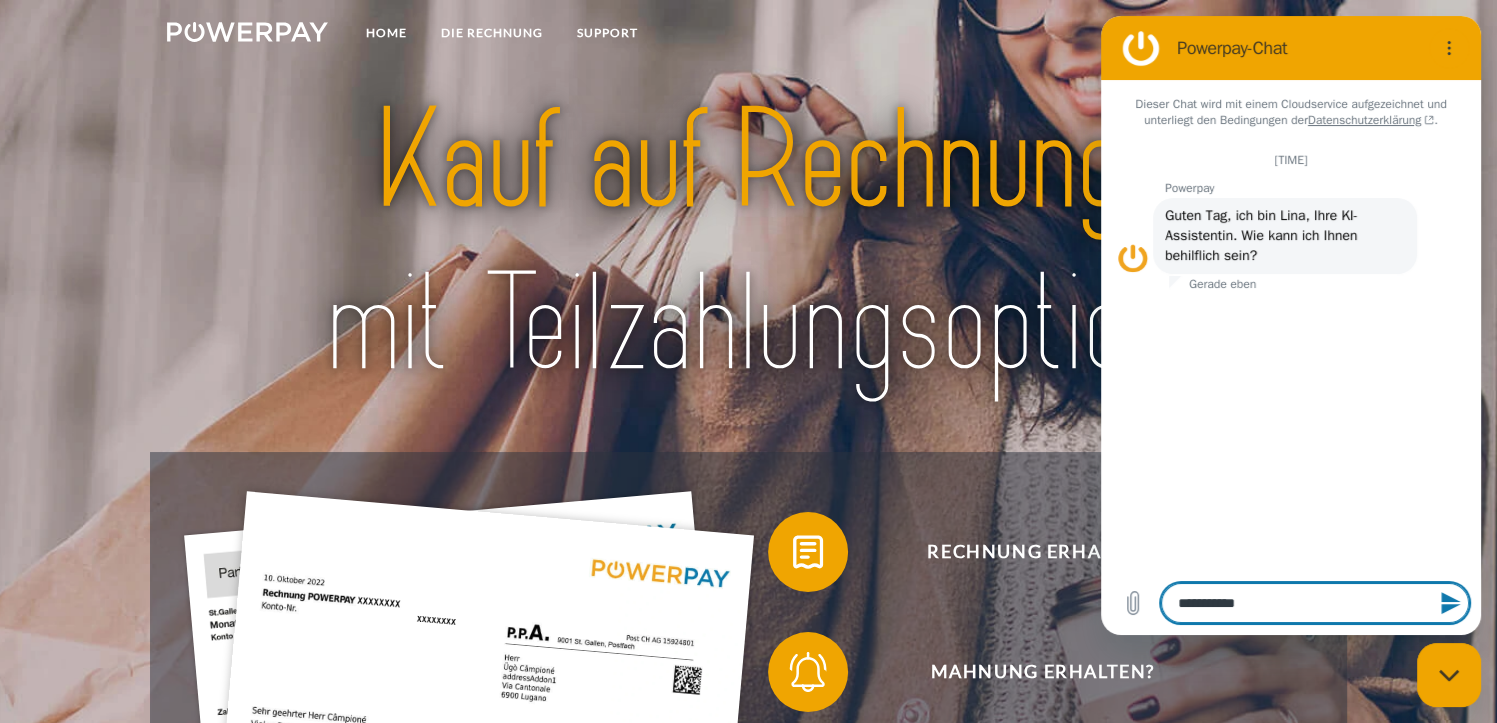 type on "**********" 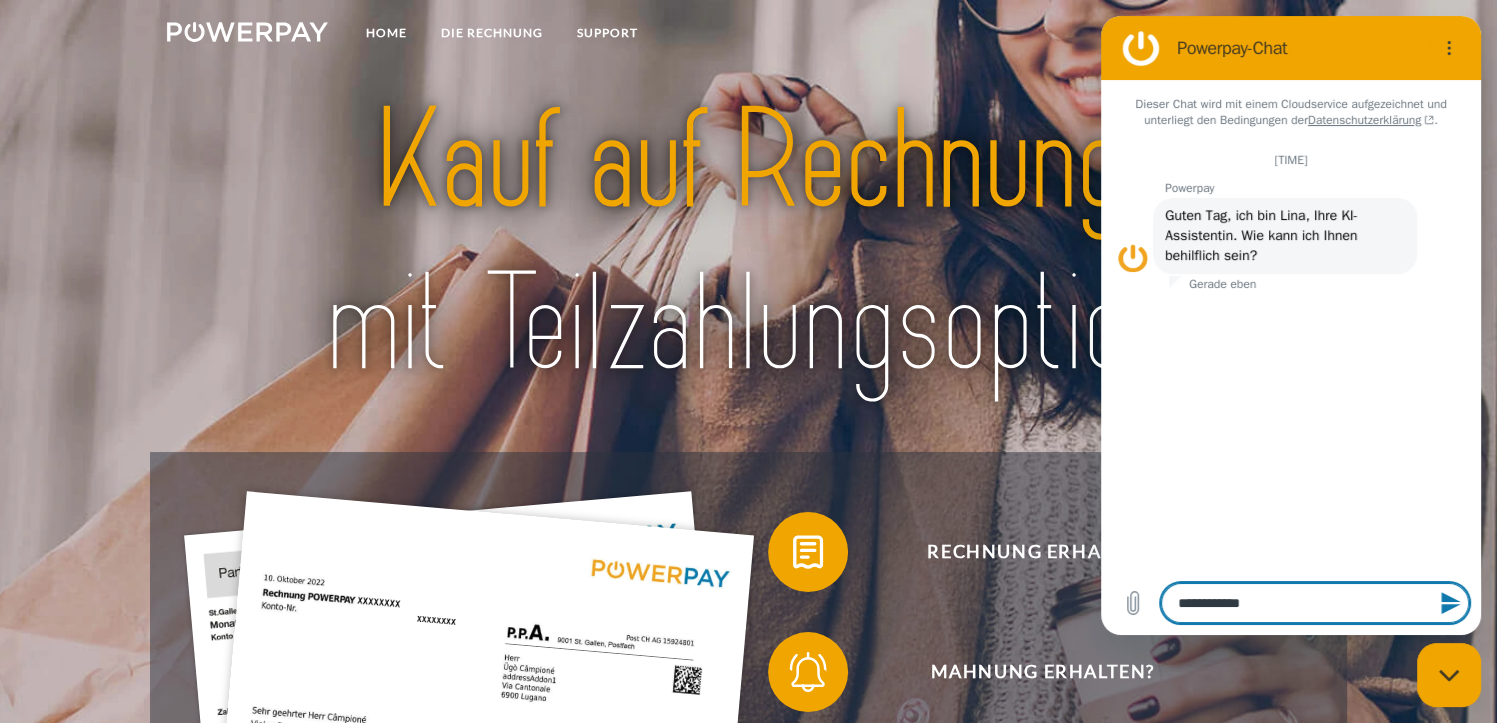 type on "**********" 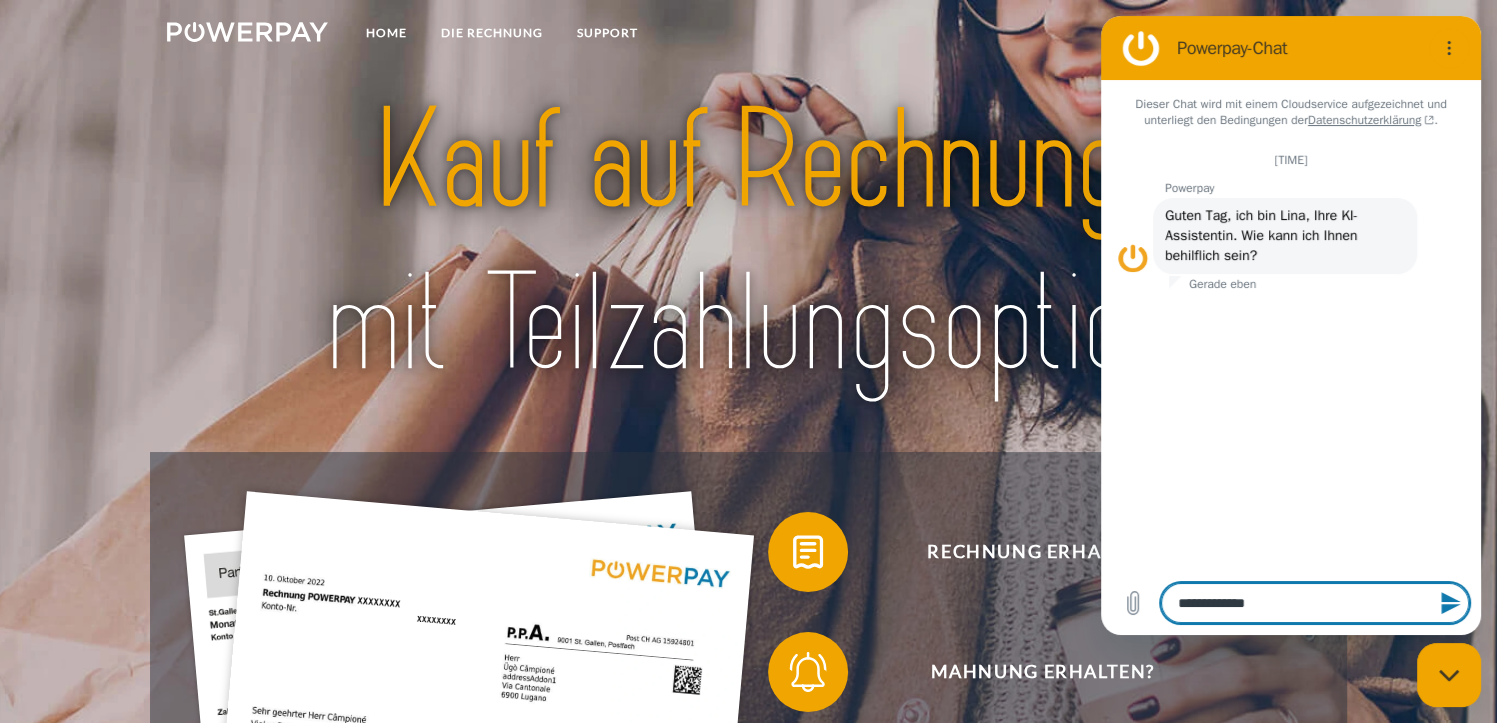 type on "**********" 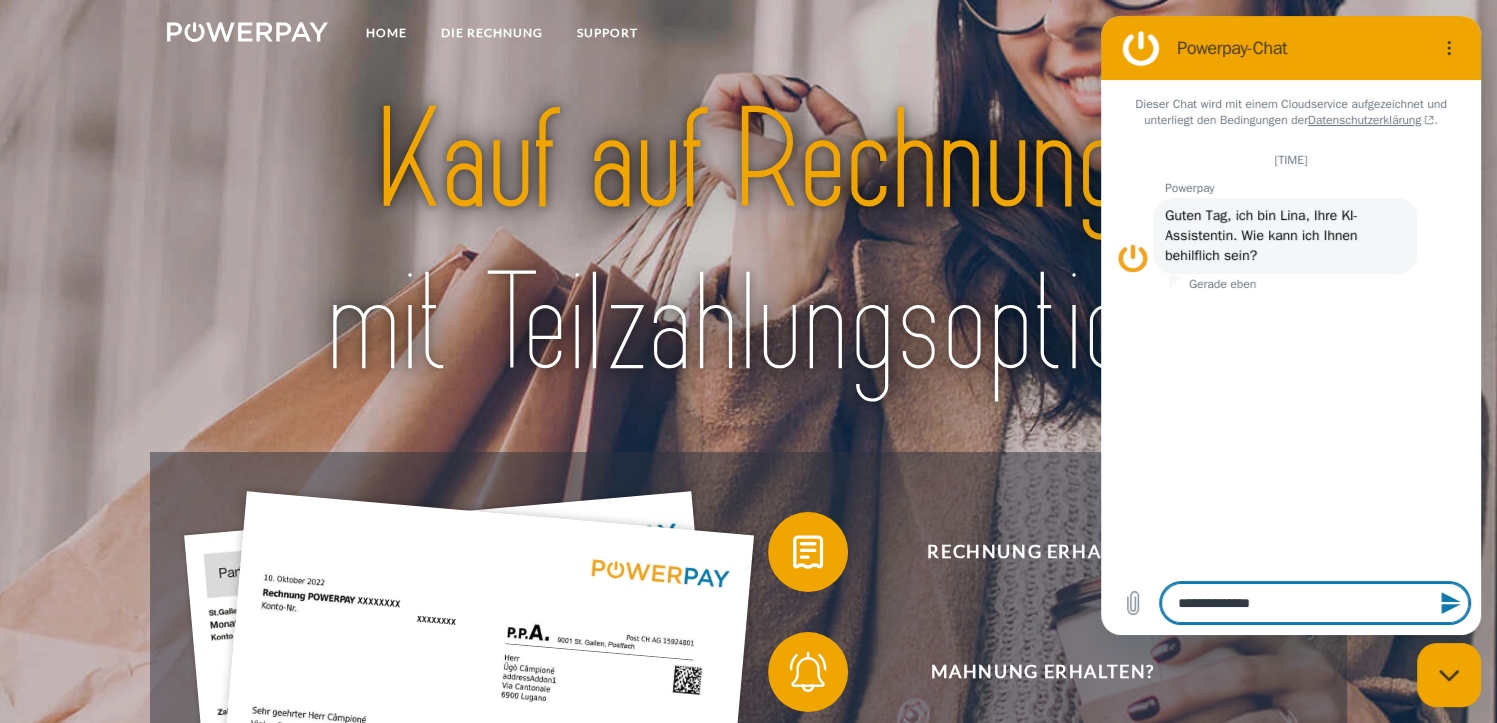 type on "**********" 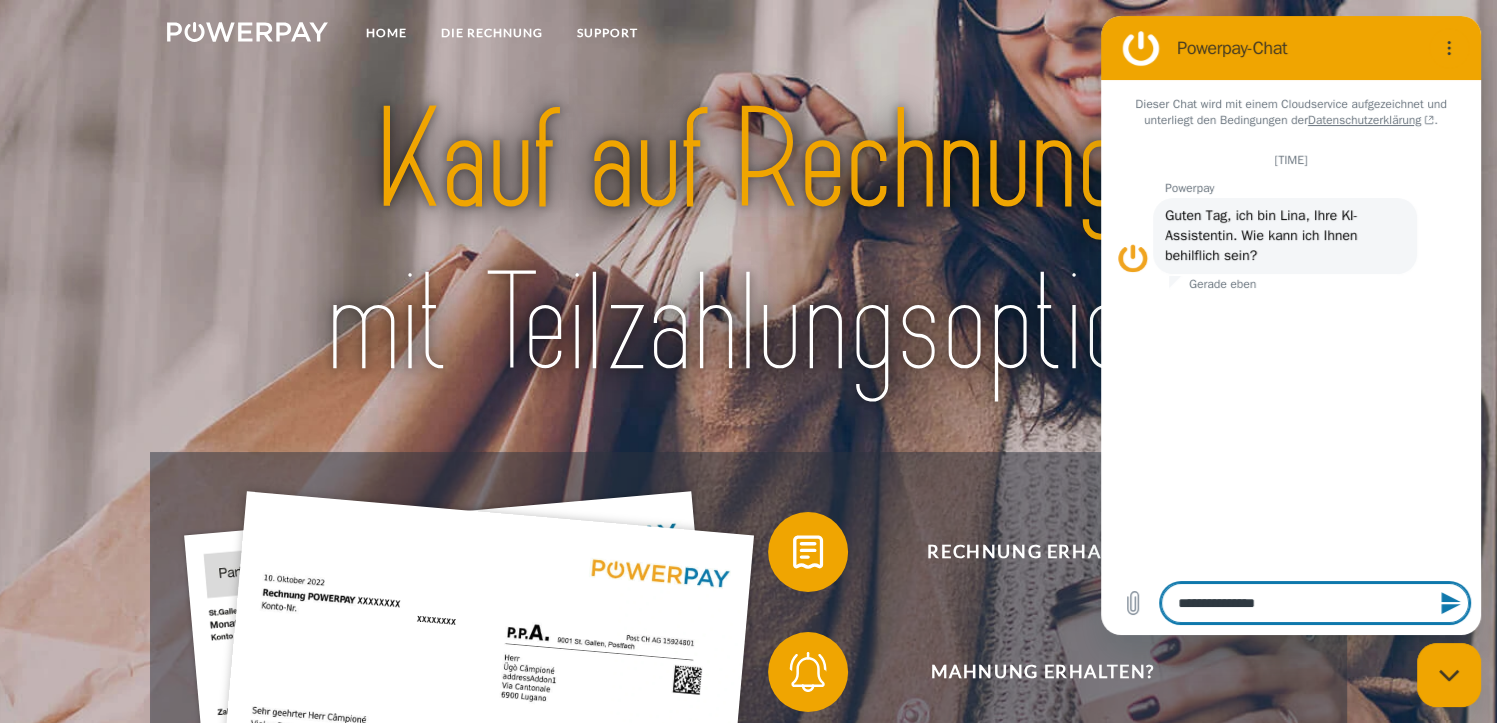 type on "**********" 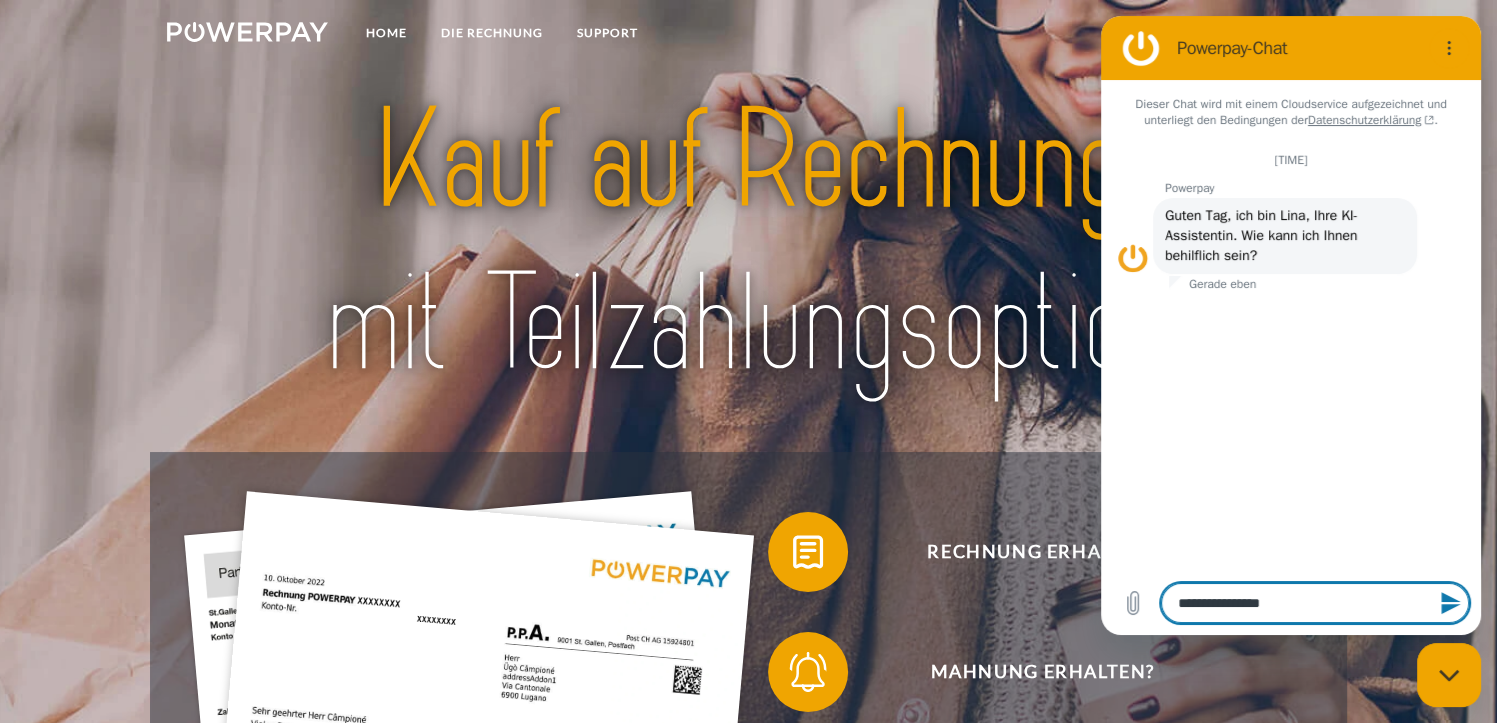 type on "**********" 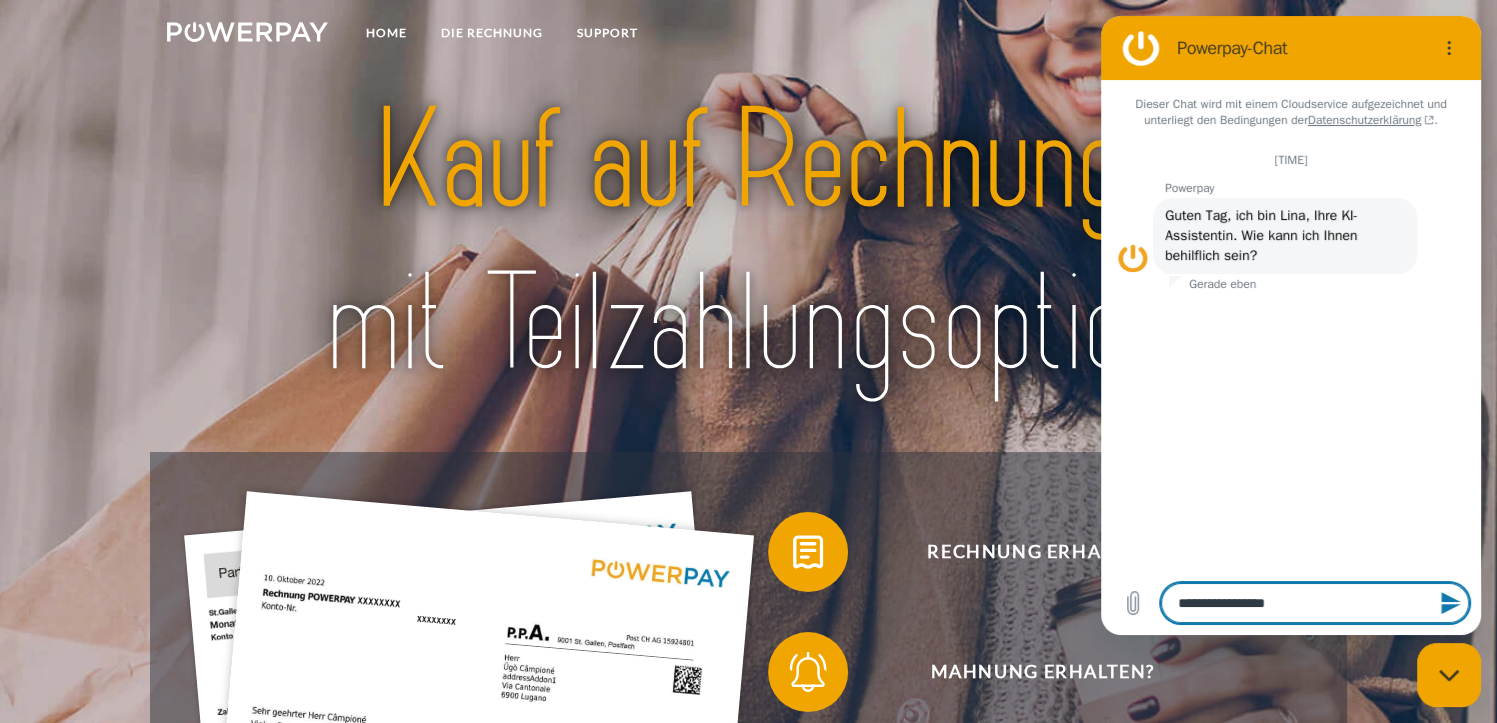type on "**********" 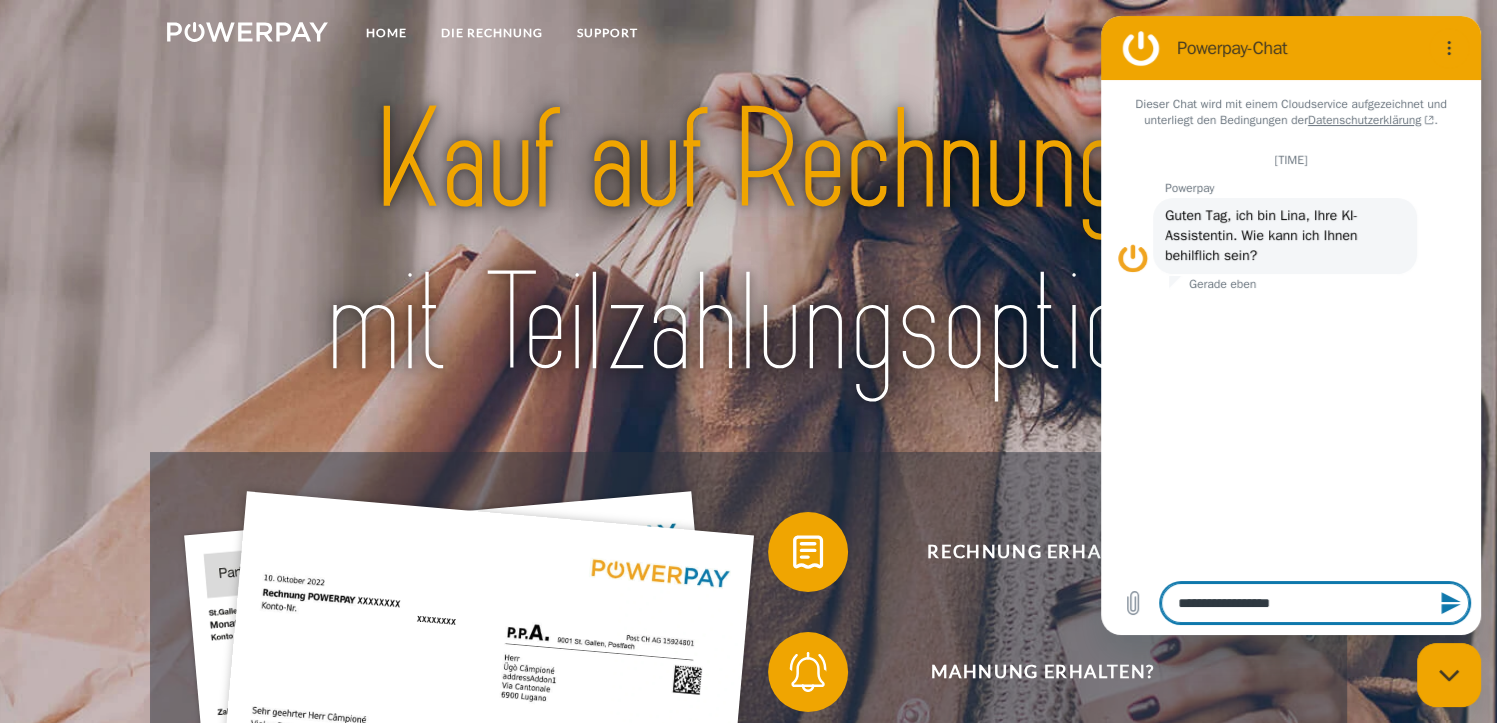 type on "*" 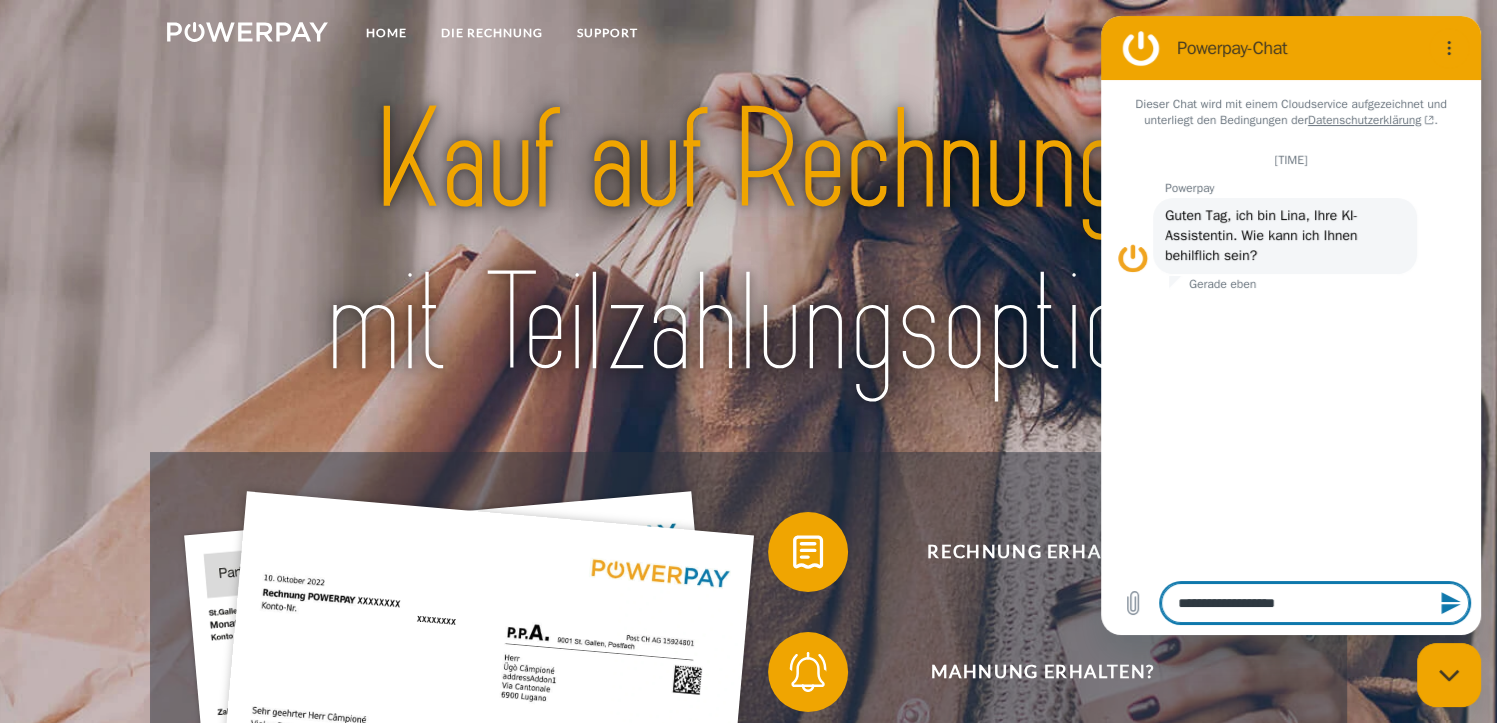type on "**********" 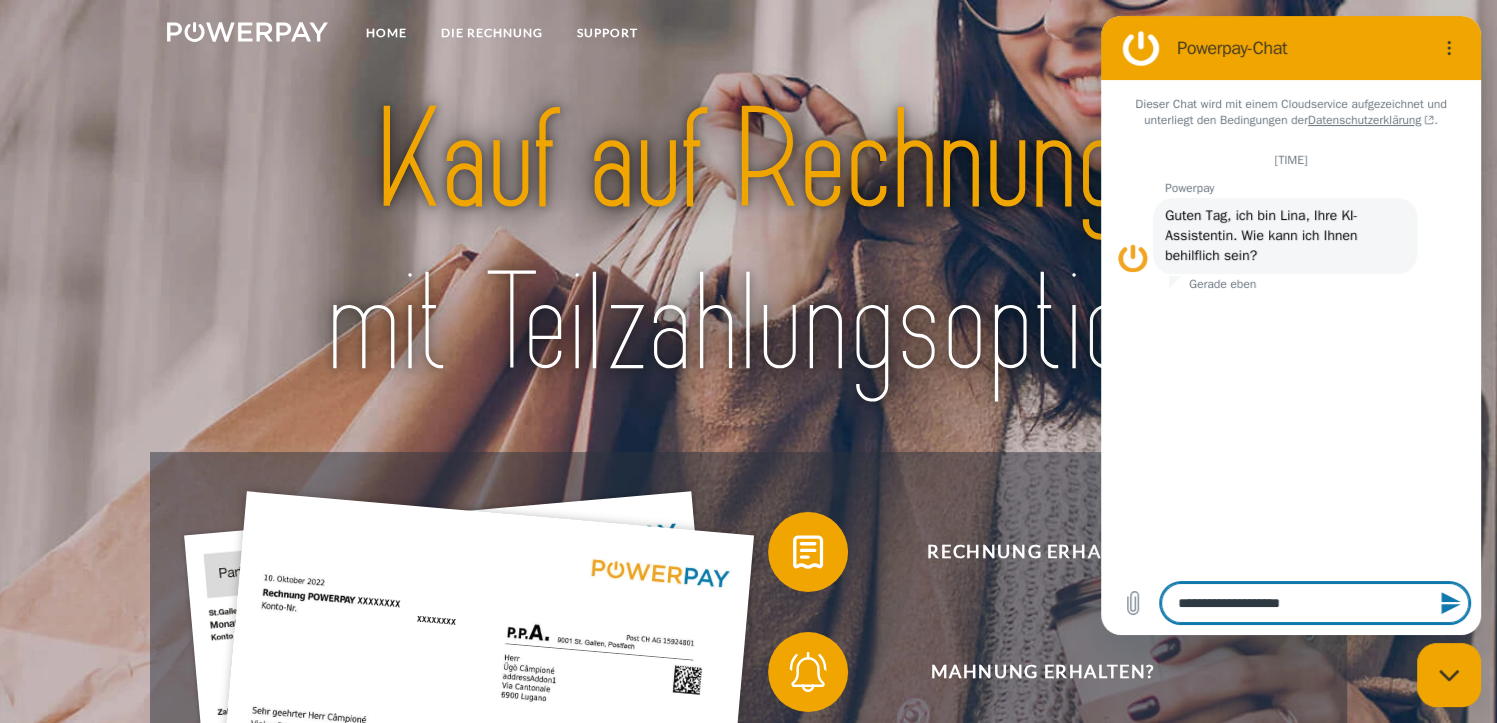 type on "**********" 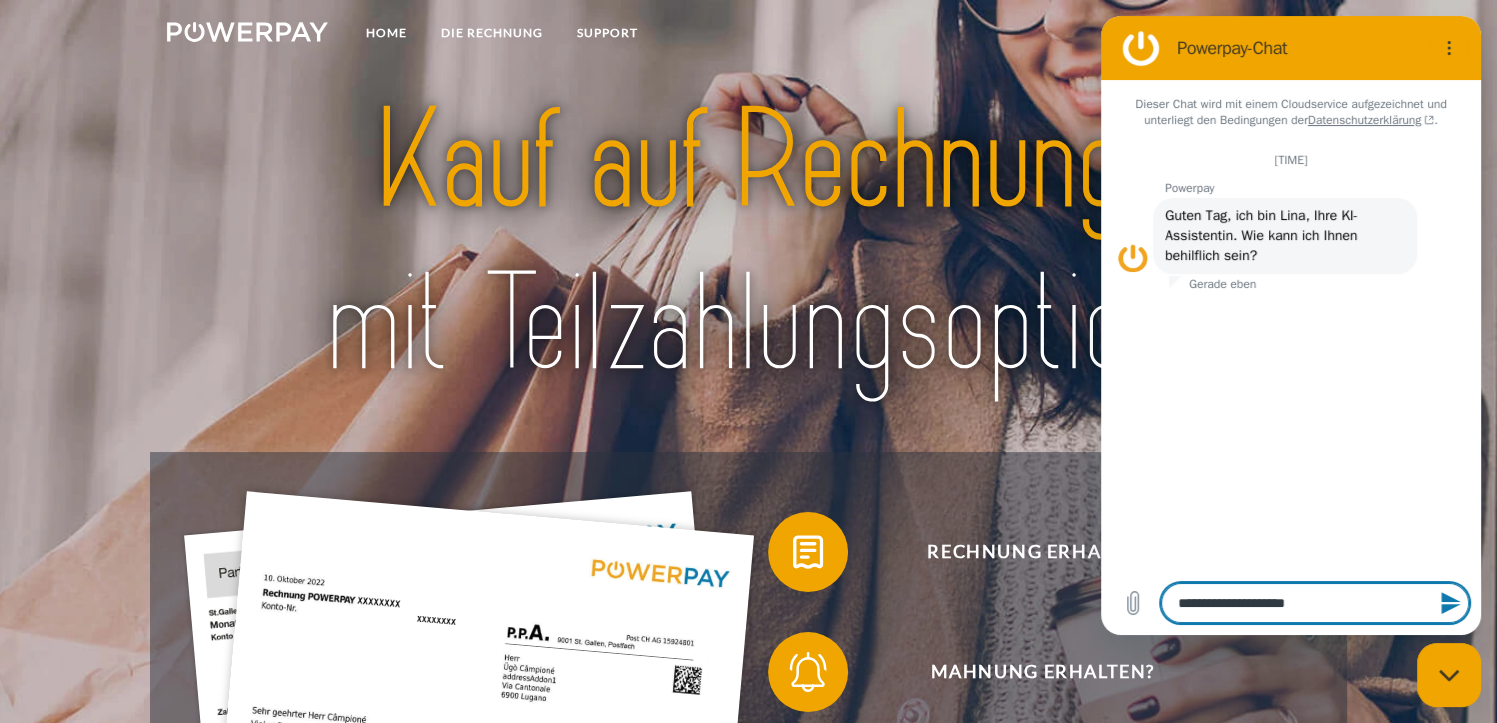 type on "**********" 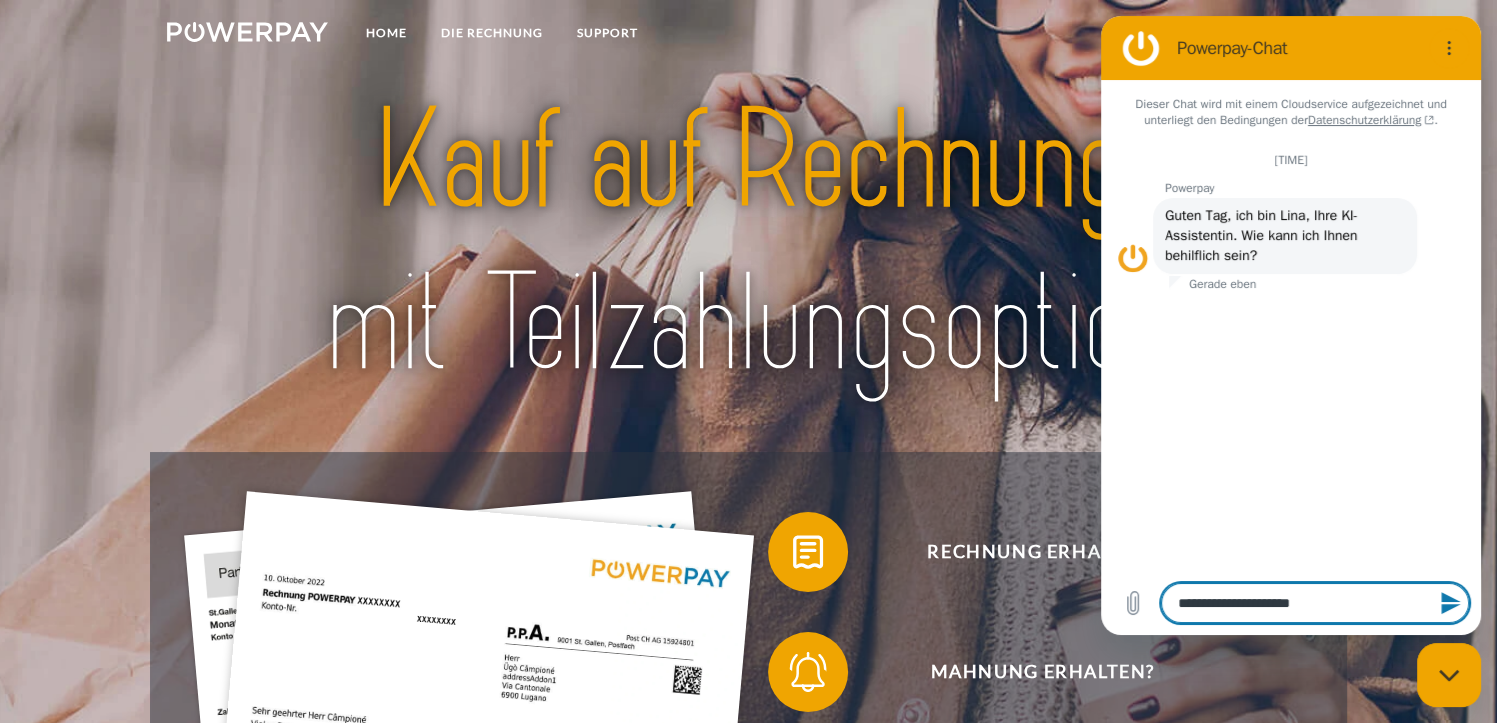 type on "**********" 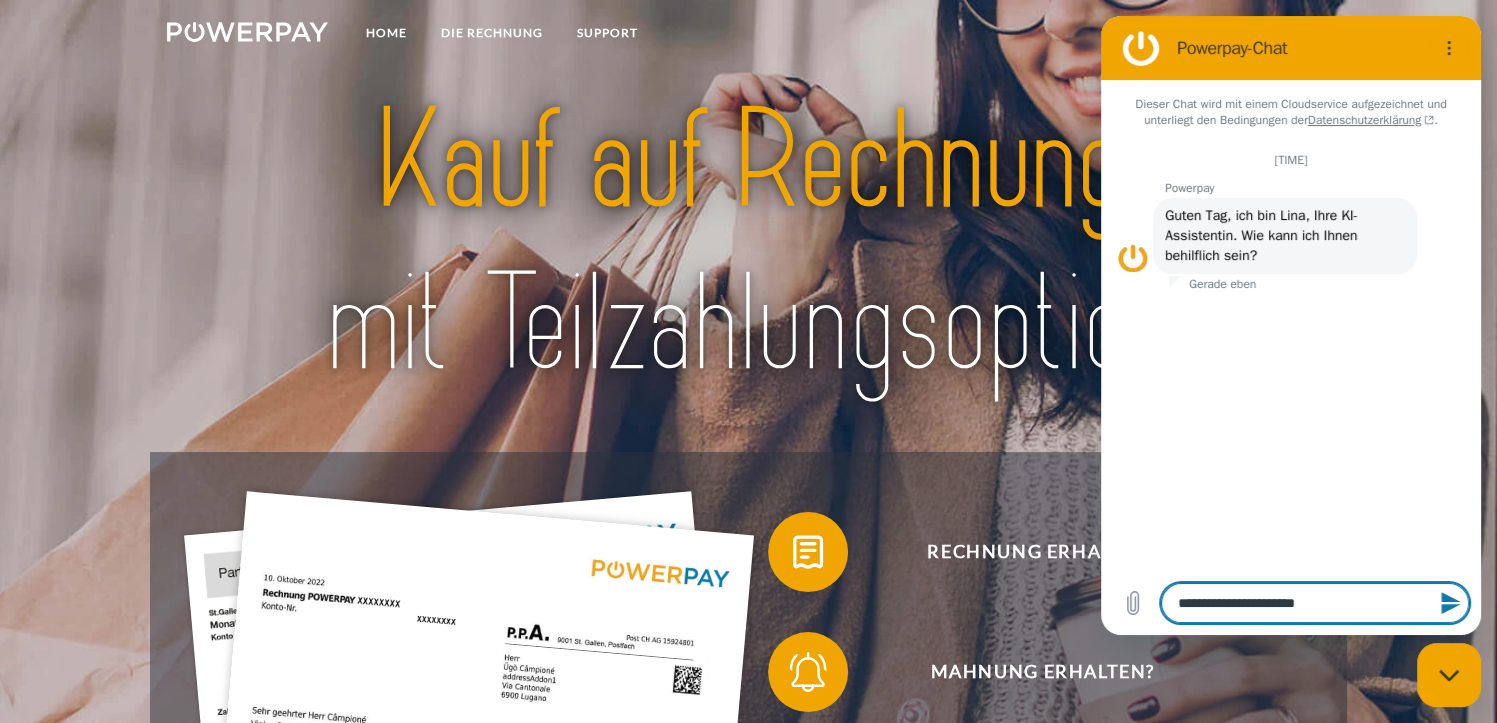 type on "**********" 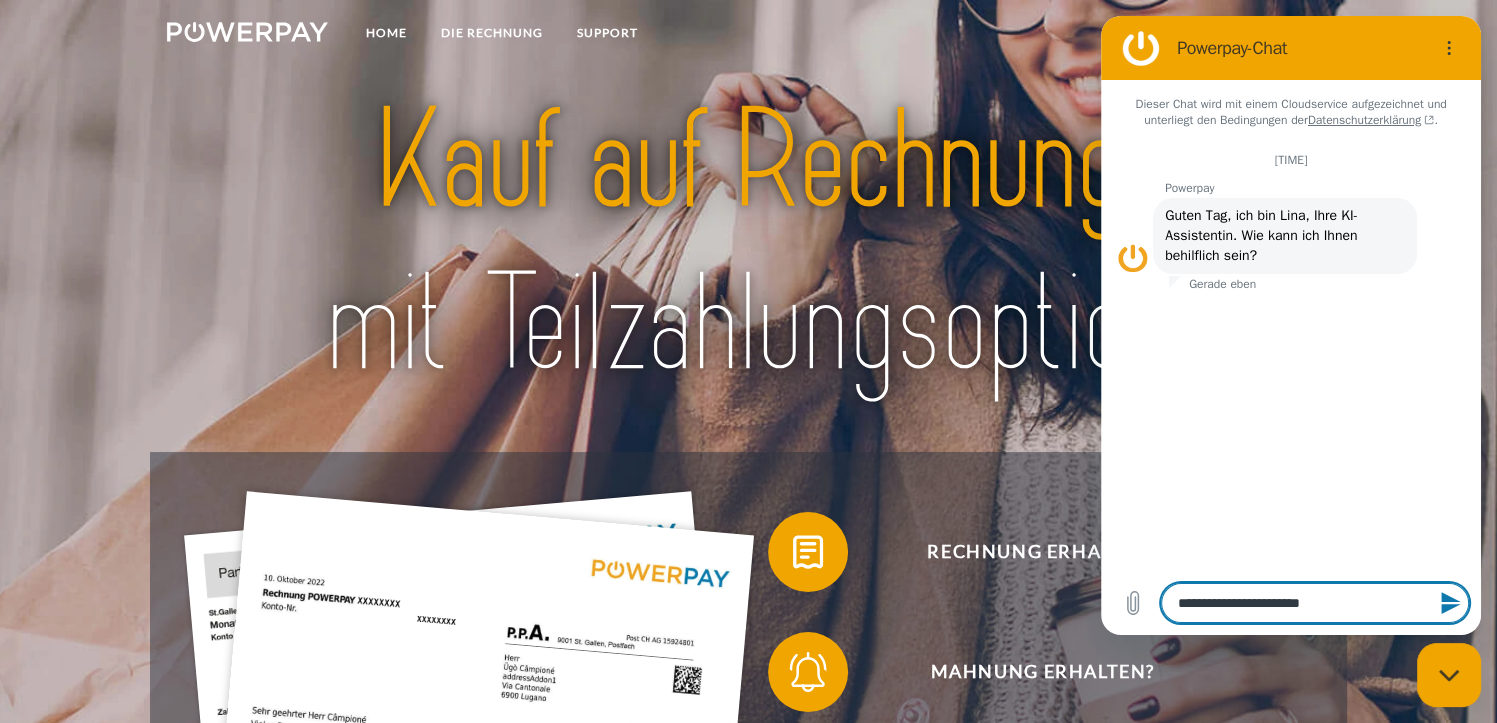 type 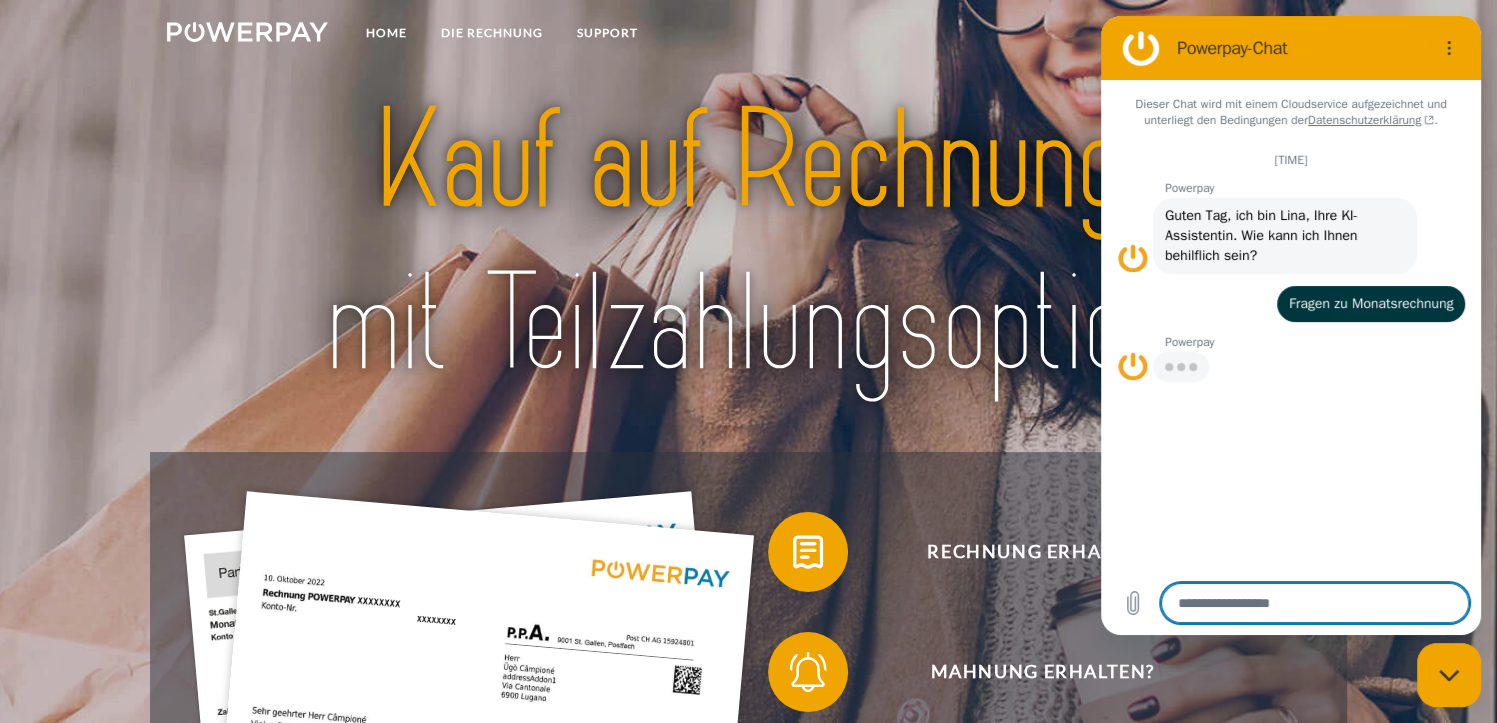 type on "*" 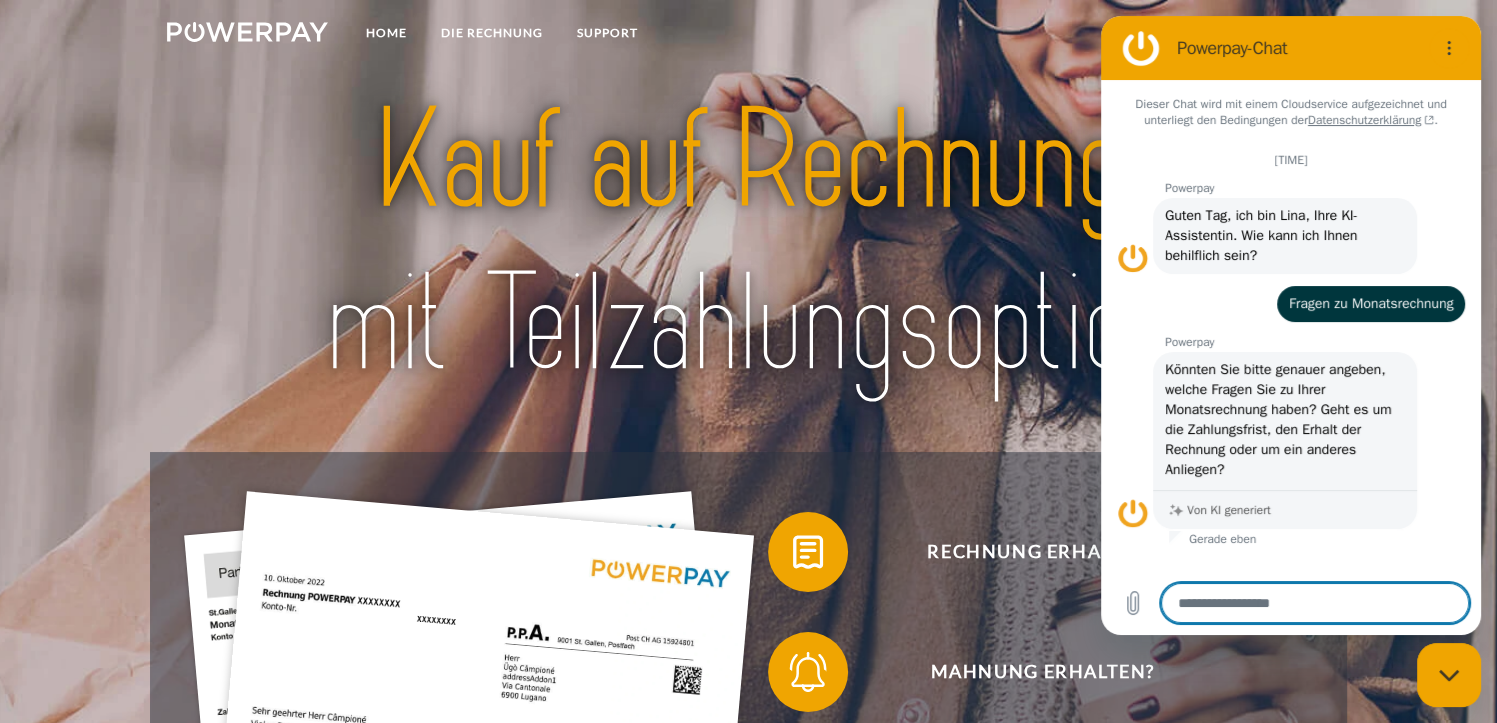 type on "*" 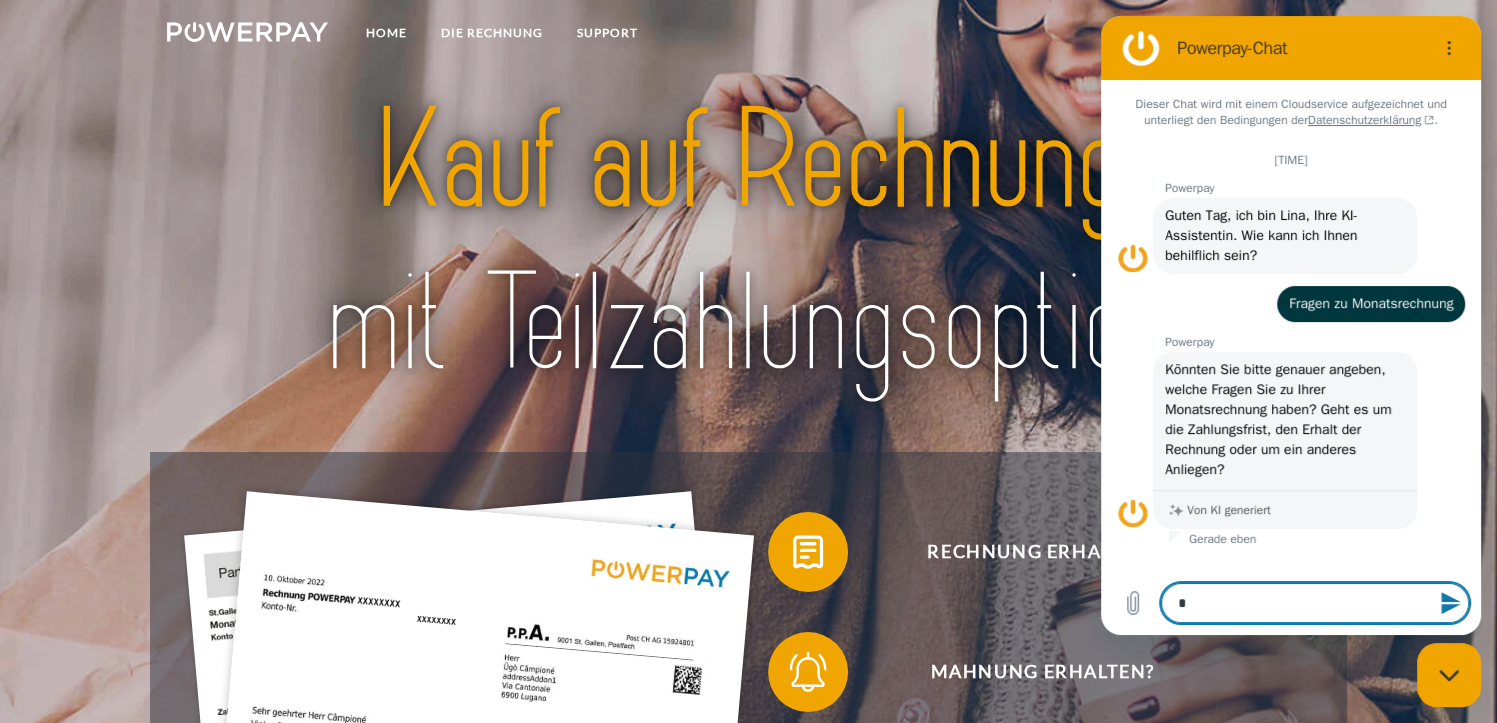 type on "**" 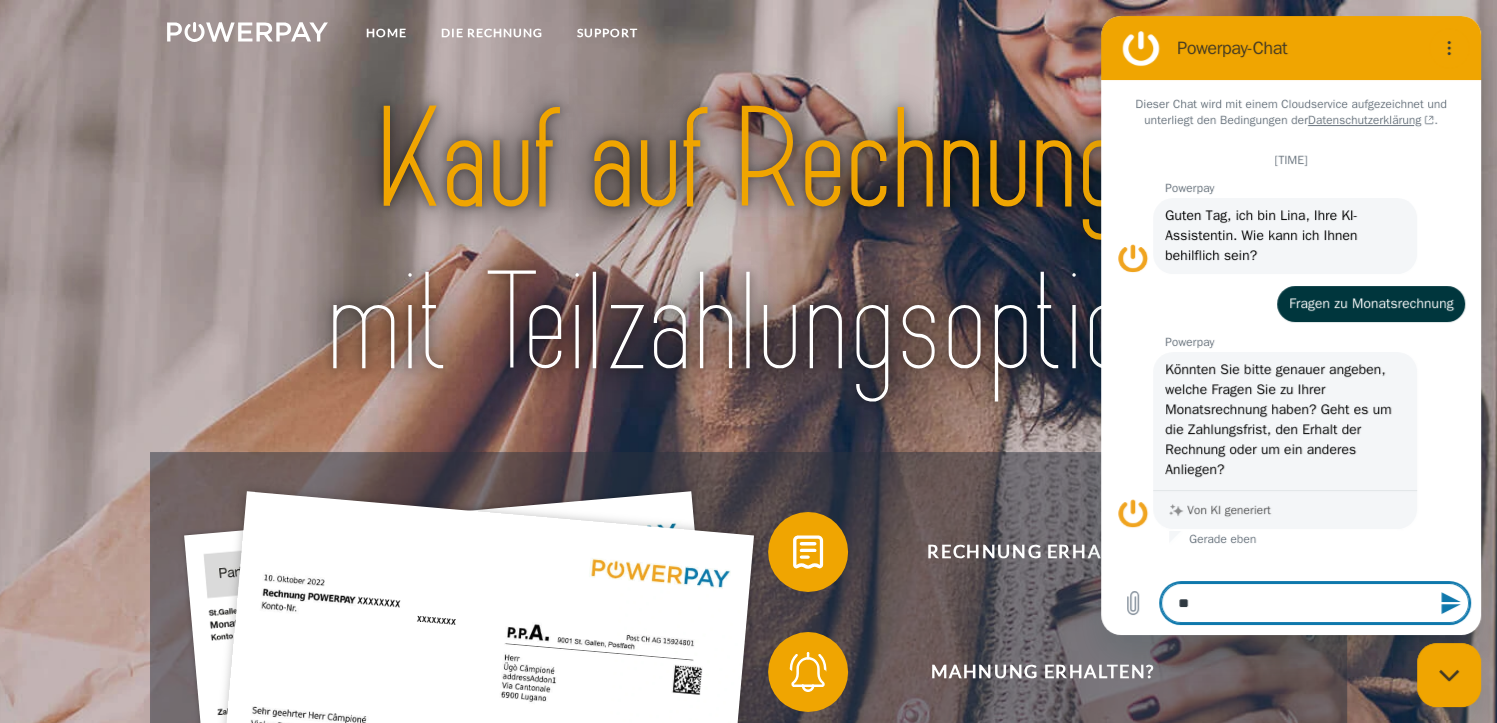 type on "*" 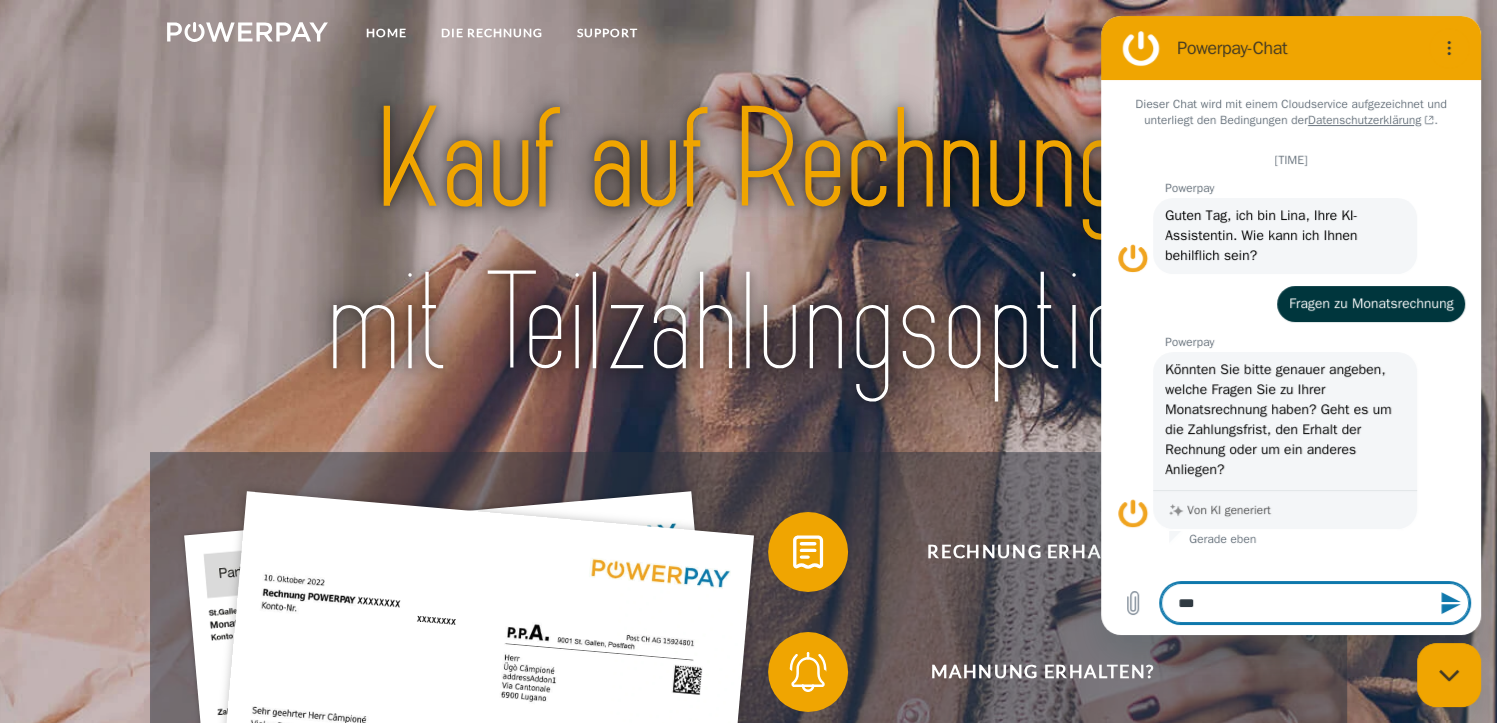 type on "****" 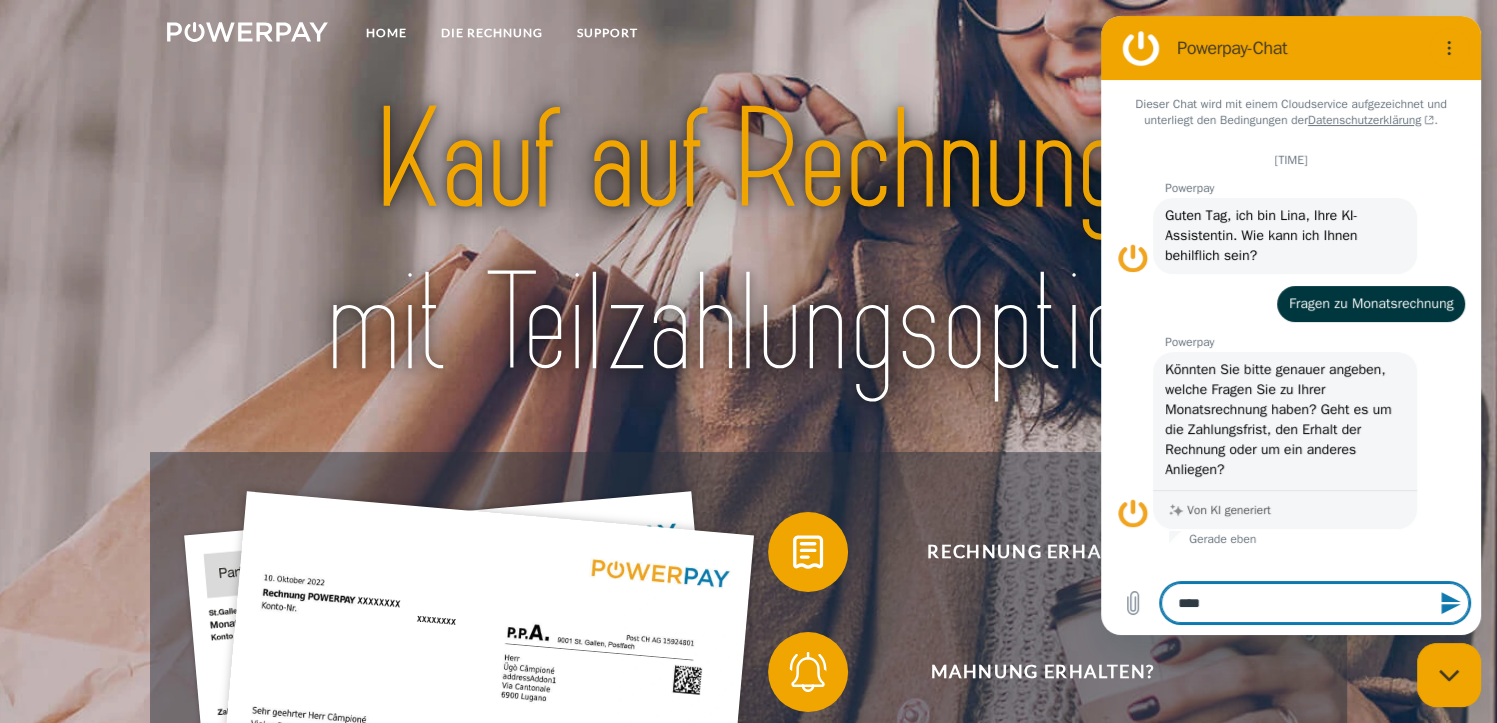 type on "*****" 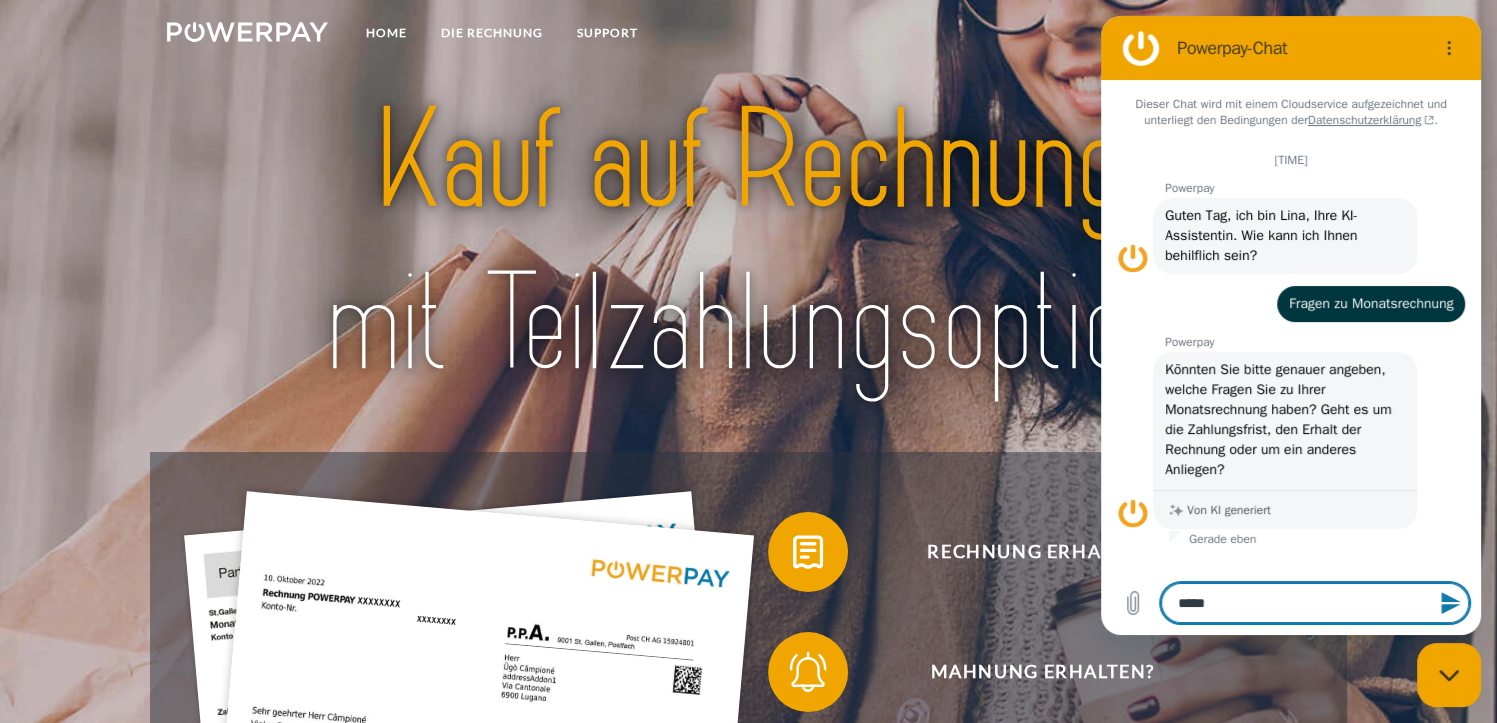 type on "*" 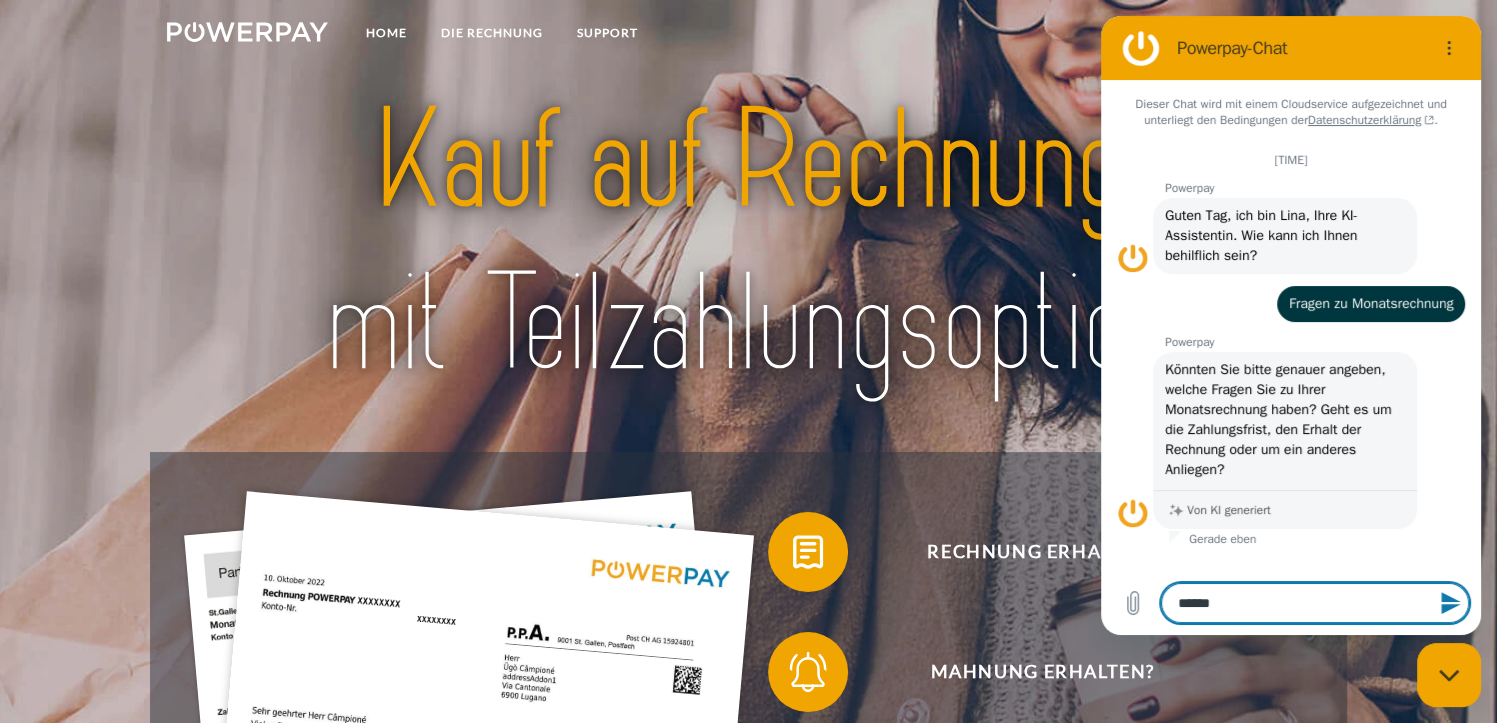 type on "*******" 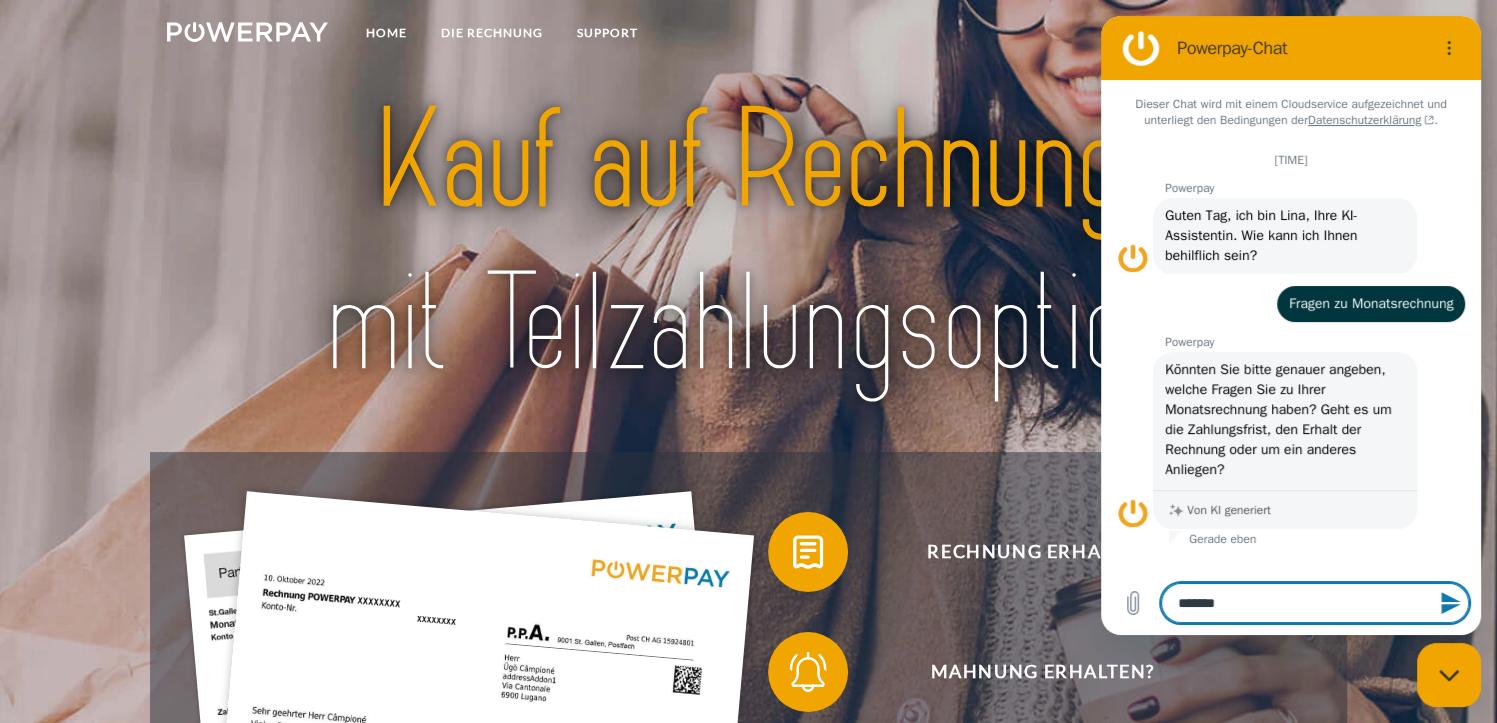 type on "********" 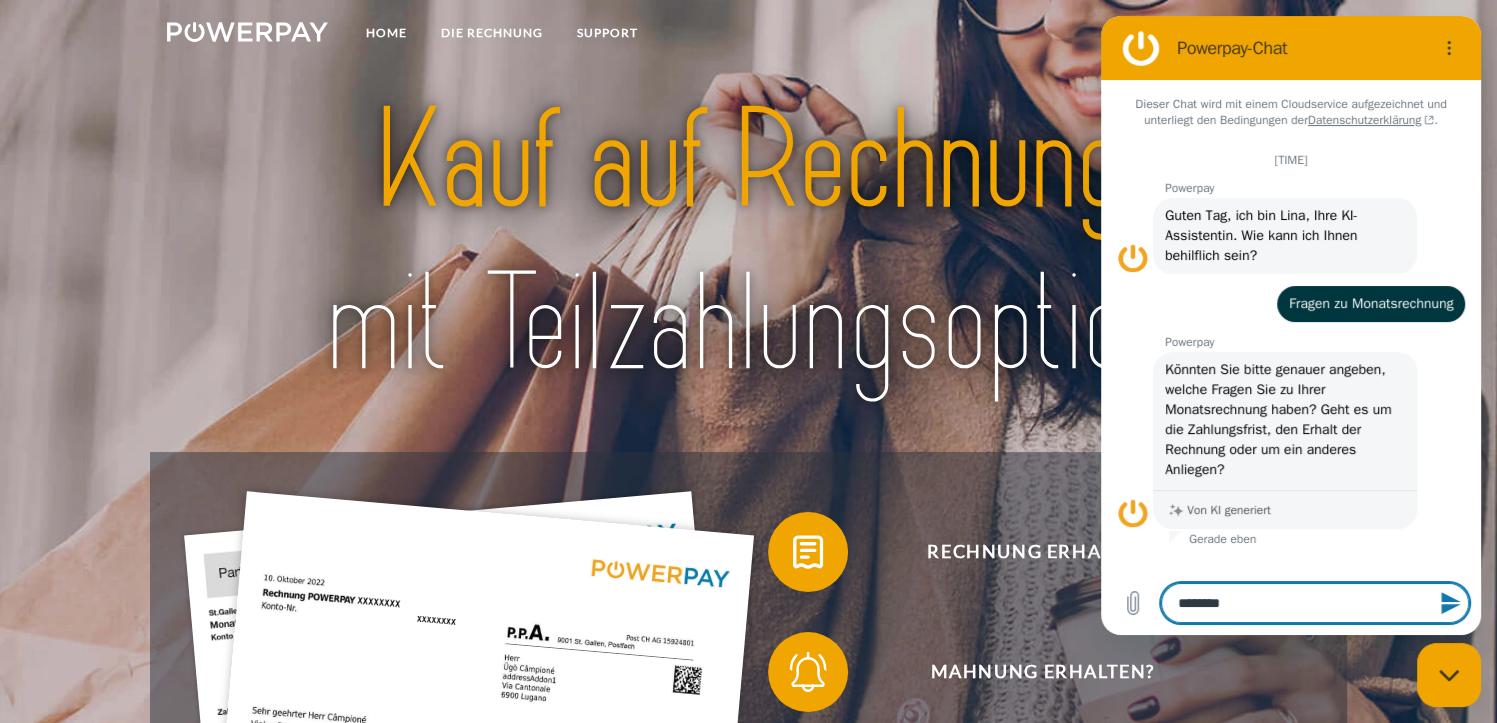 type on "*********" 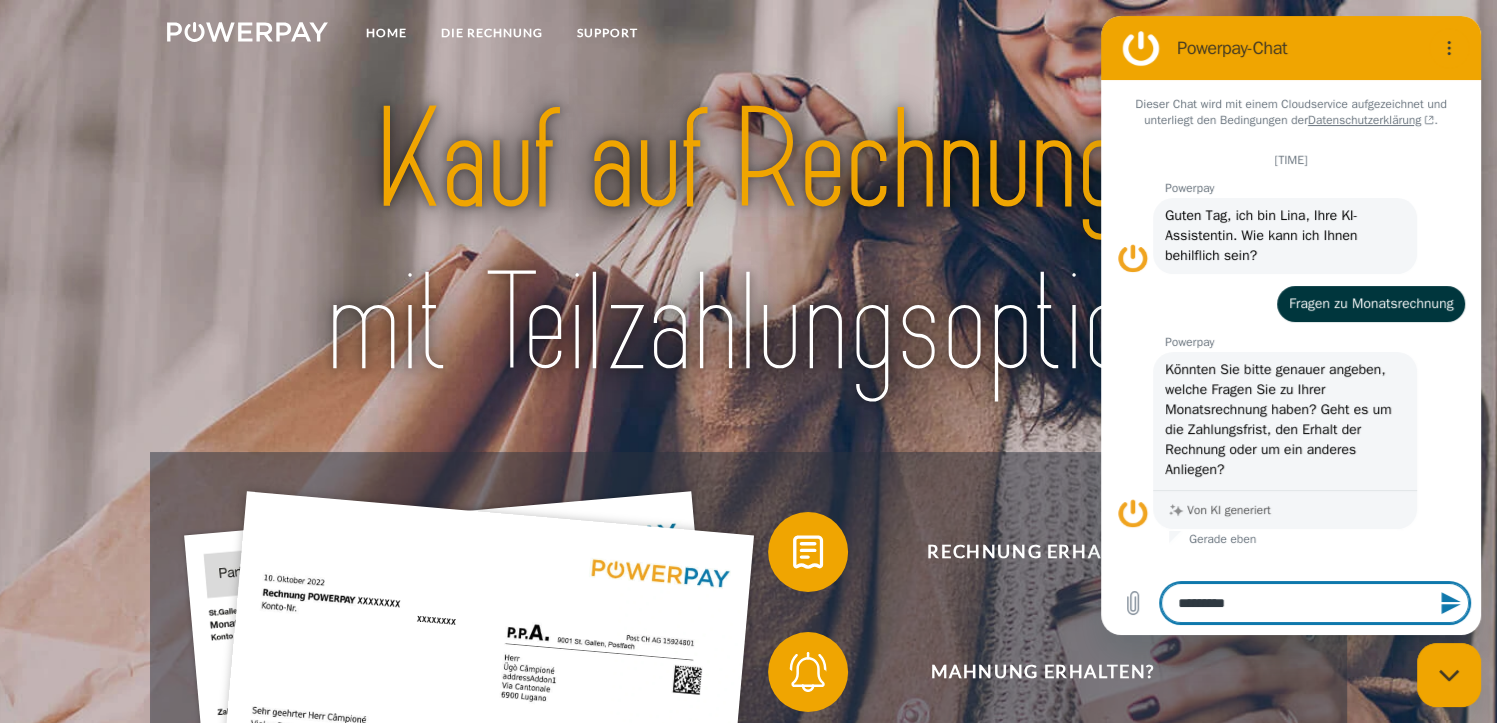 type on "**********" 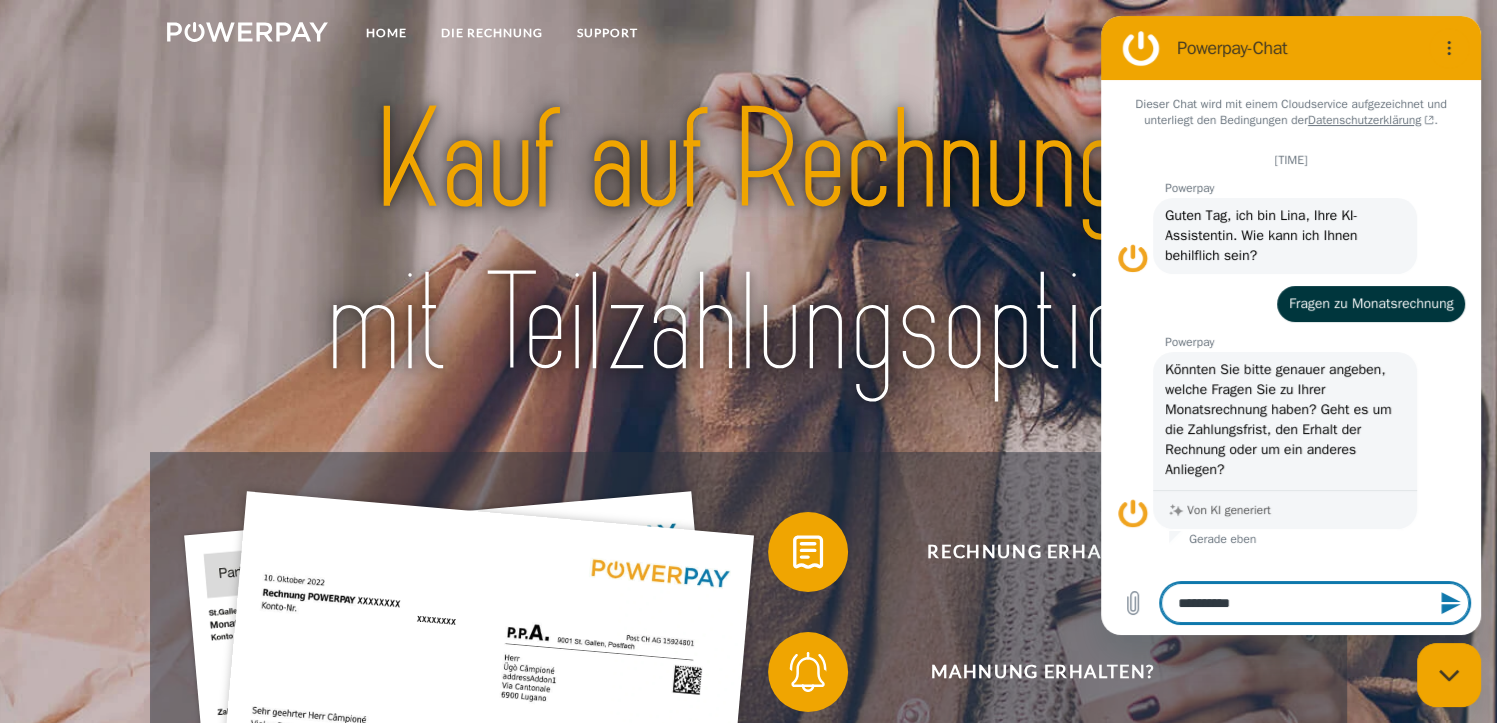 type on "**********" 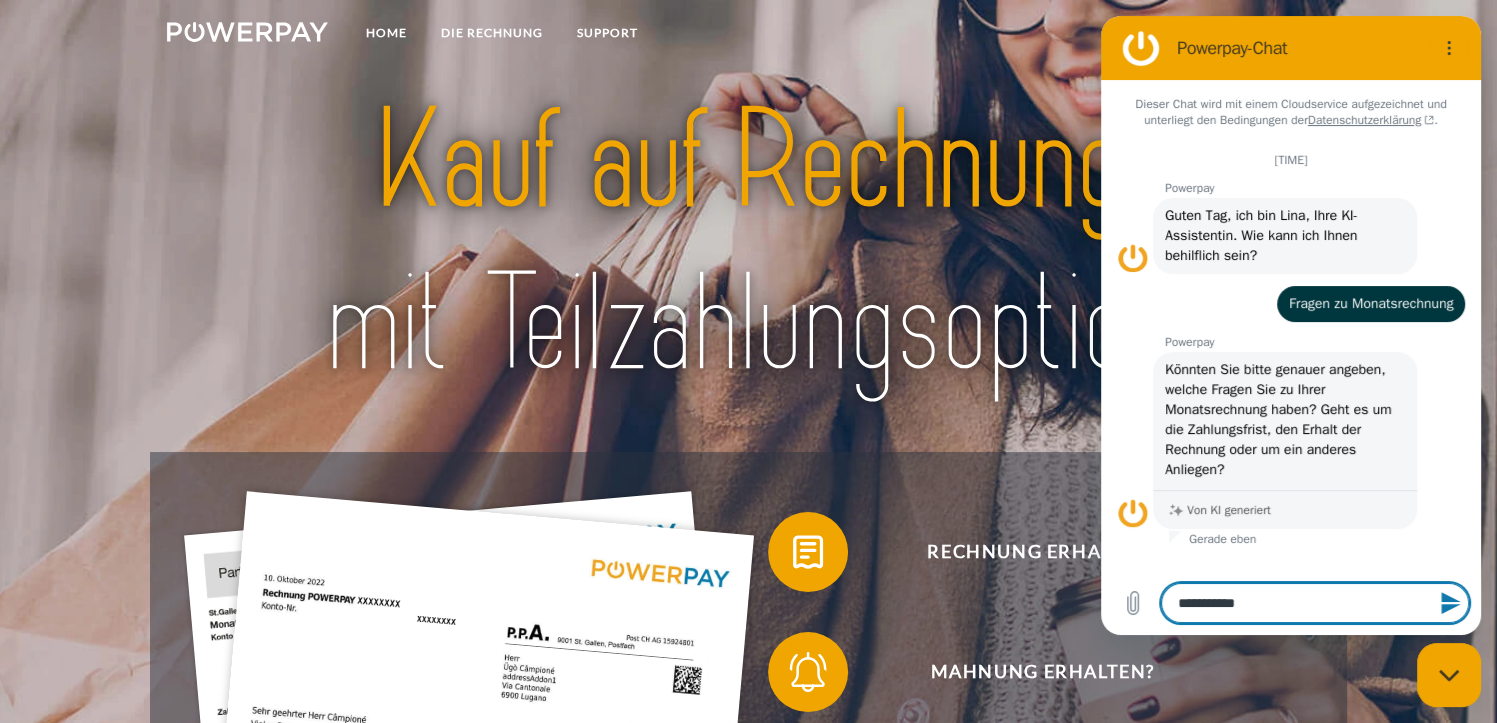 type on "**********" 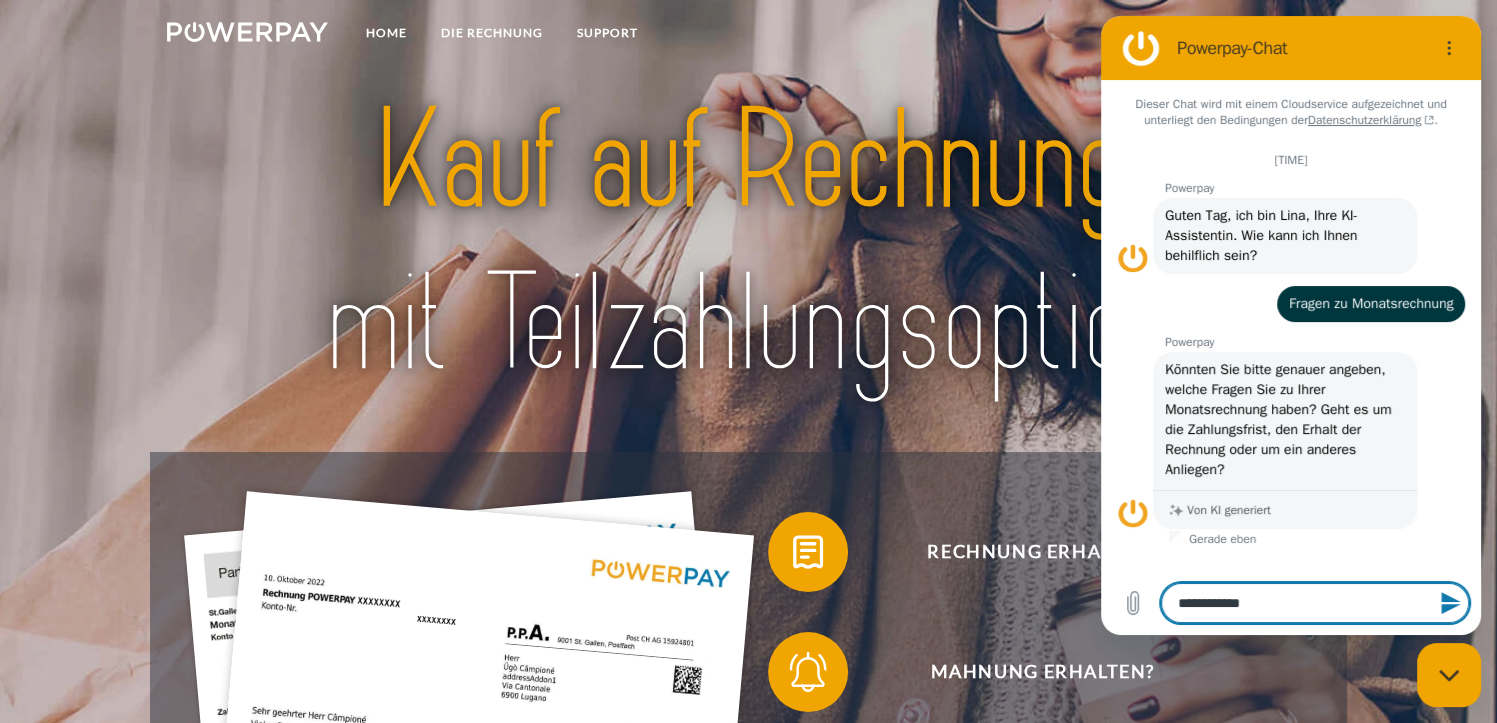 type on "*" 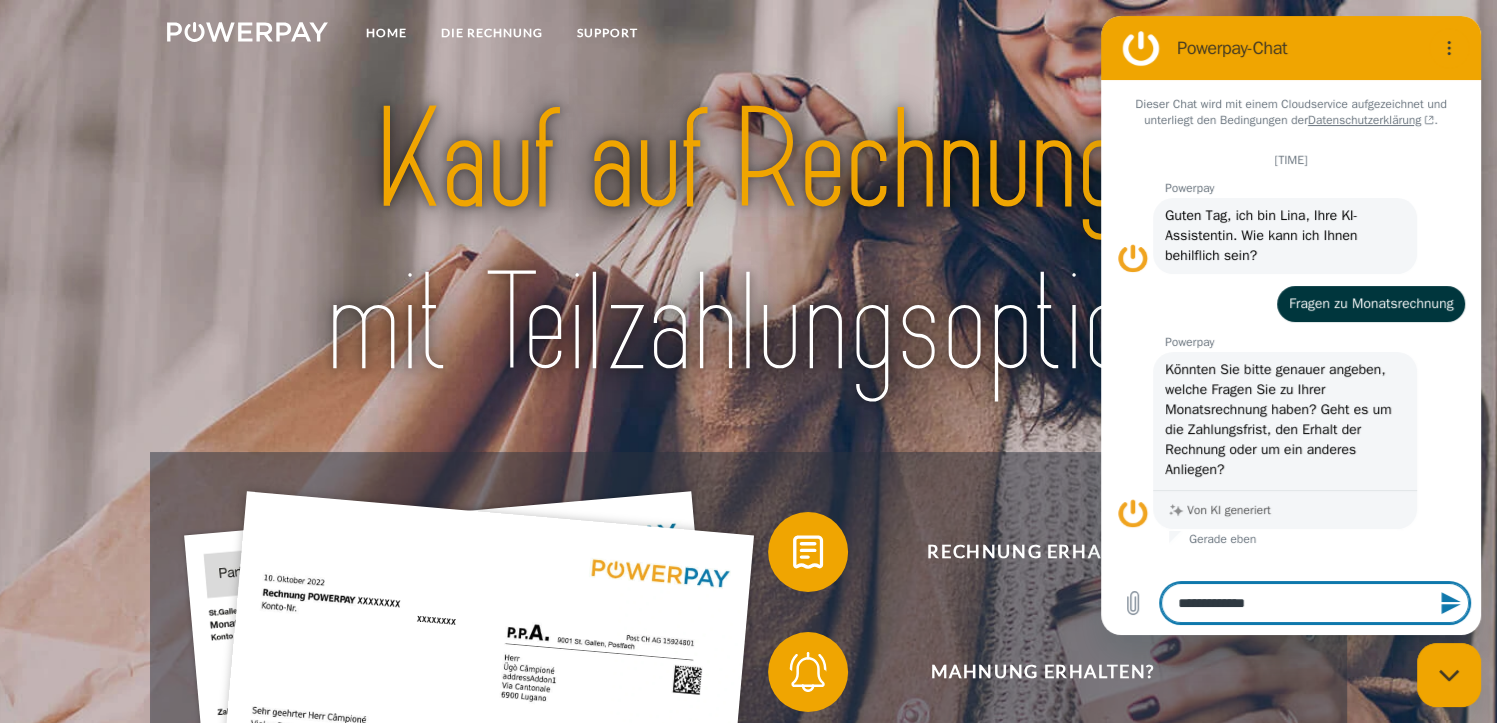 type on "**********" 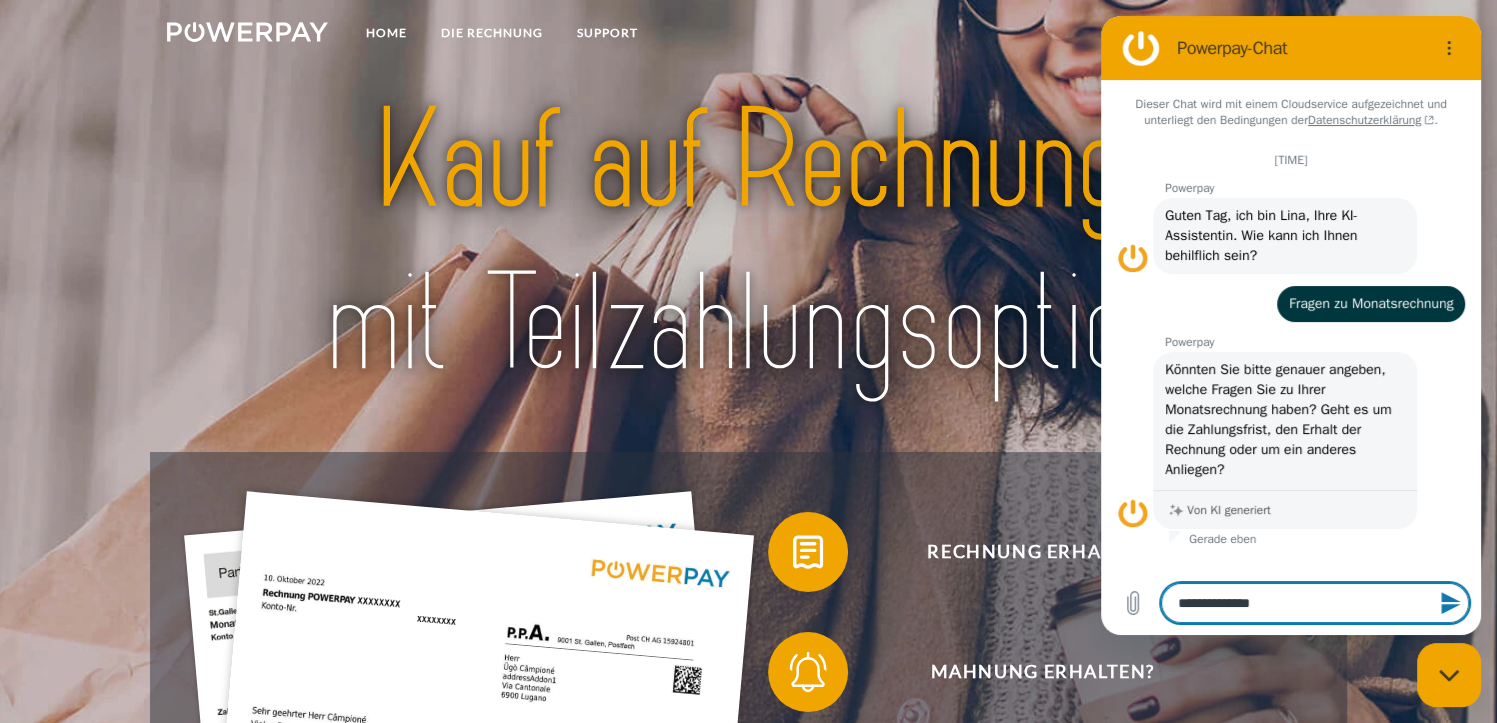type on "**********" 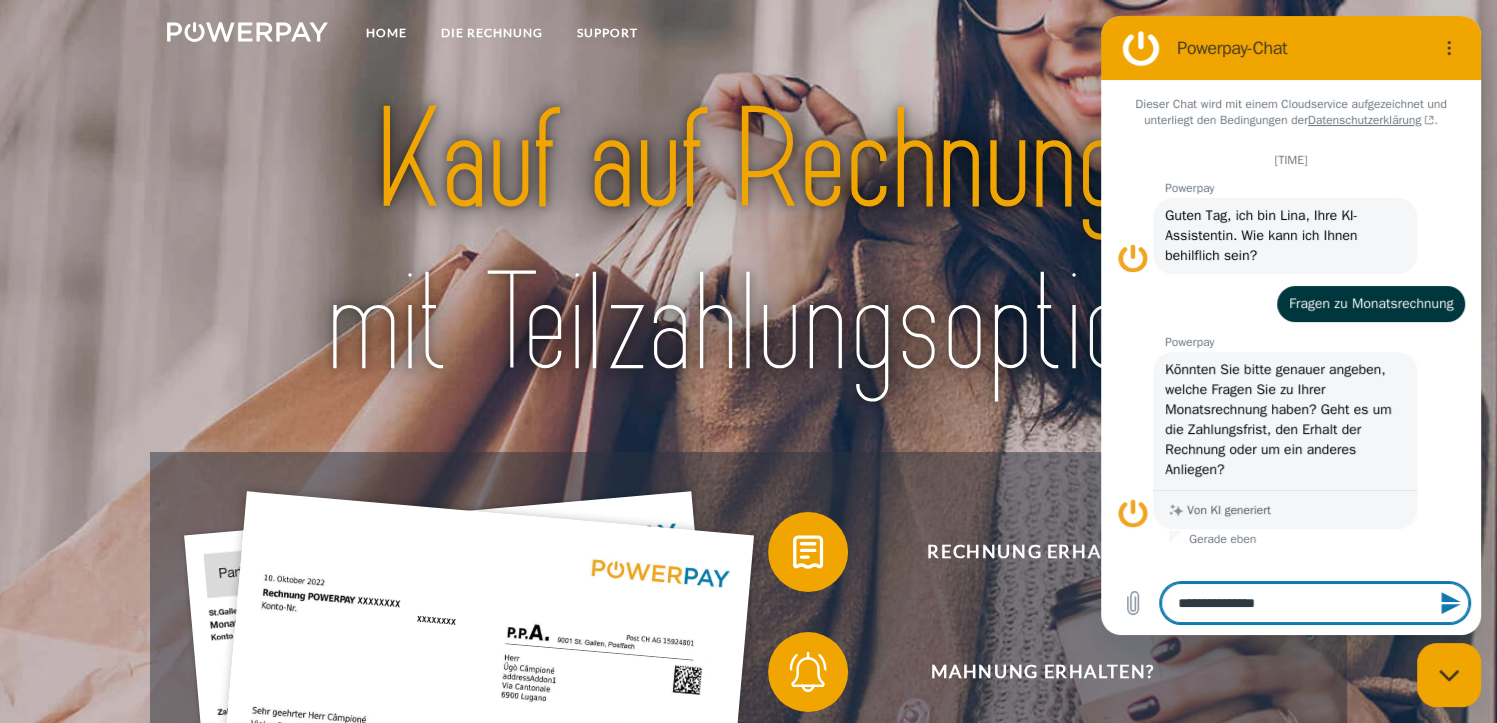 type on "**********" 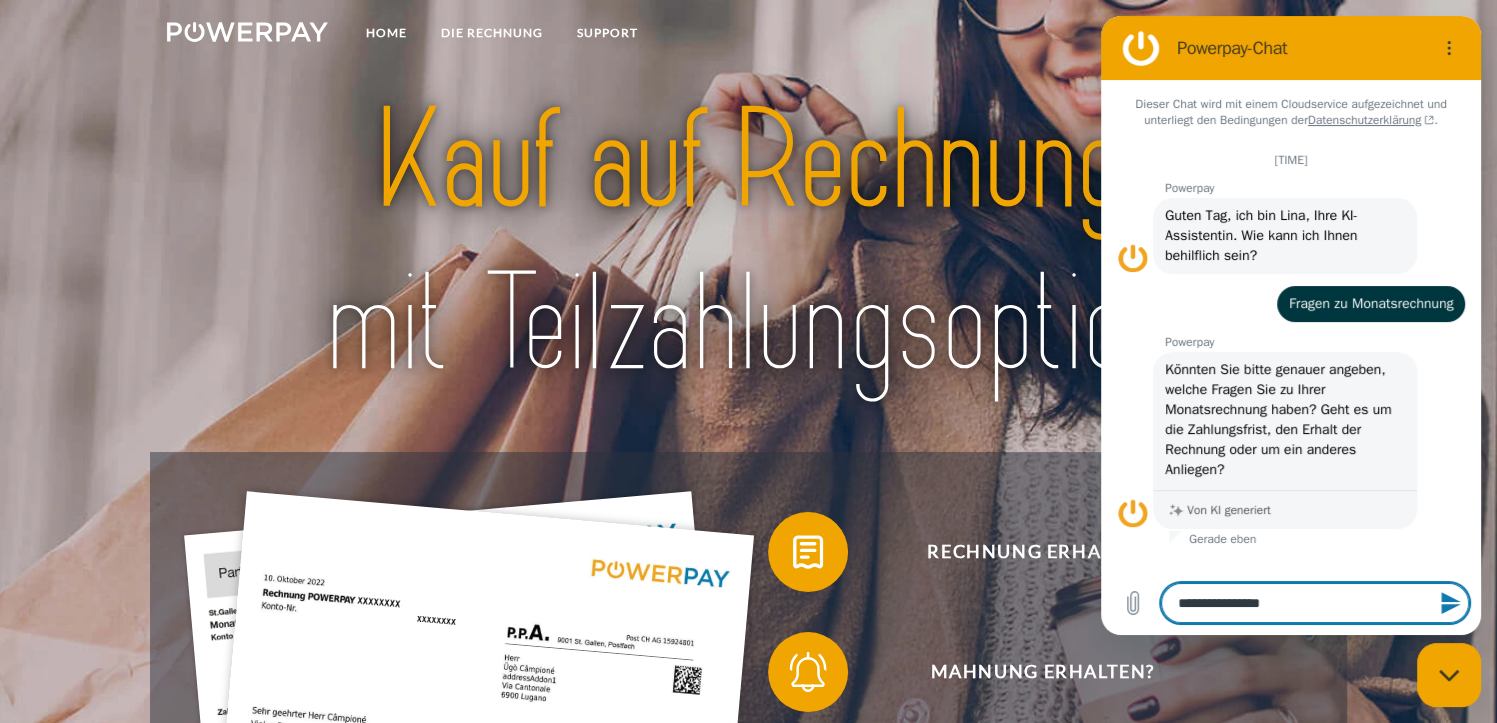 type on "**********" 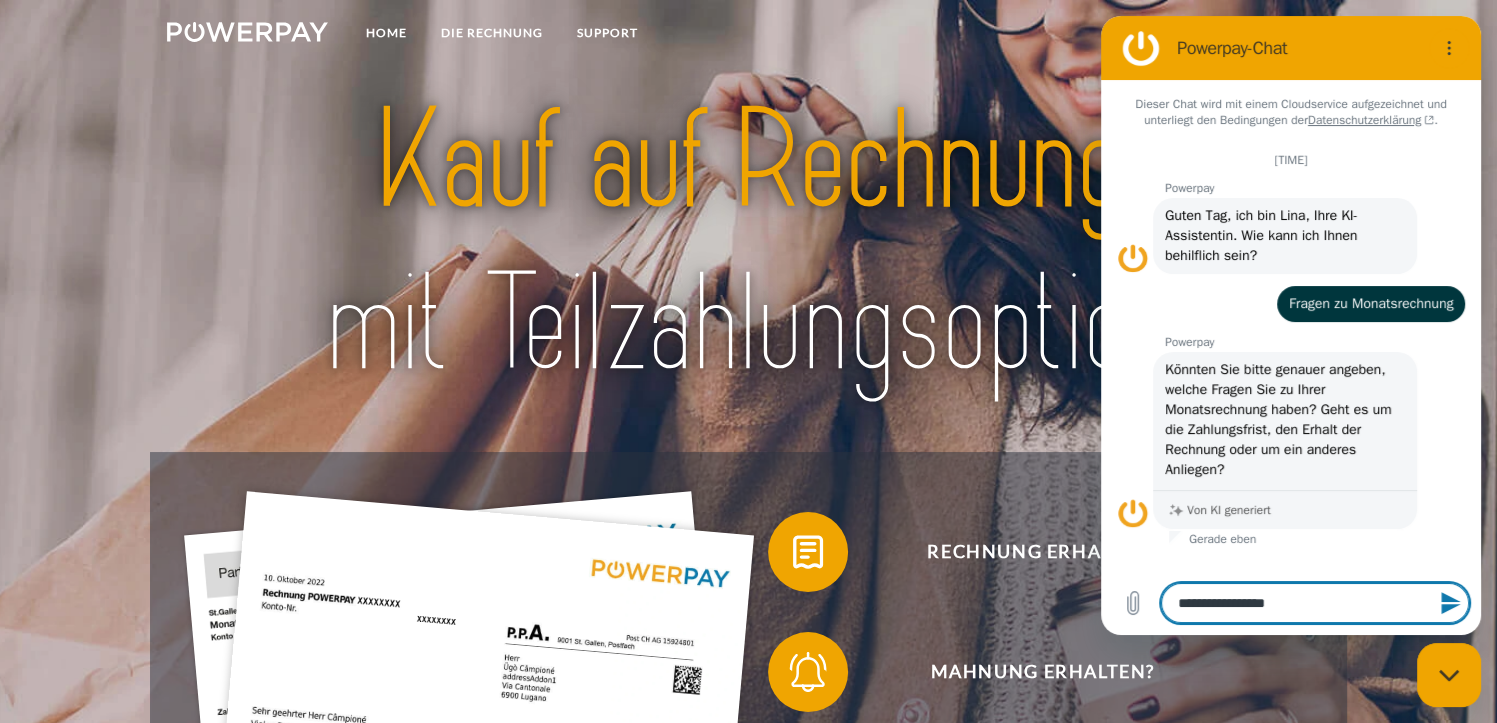 type on "**********" 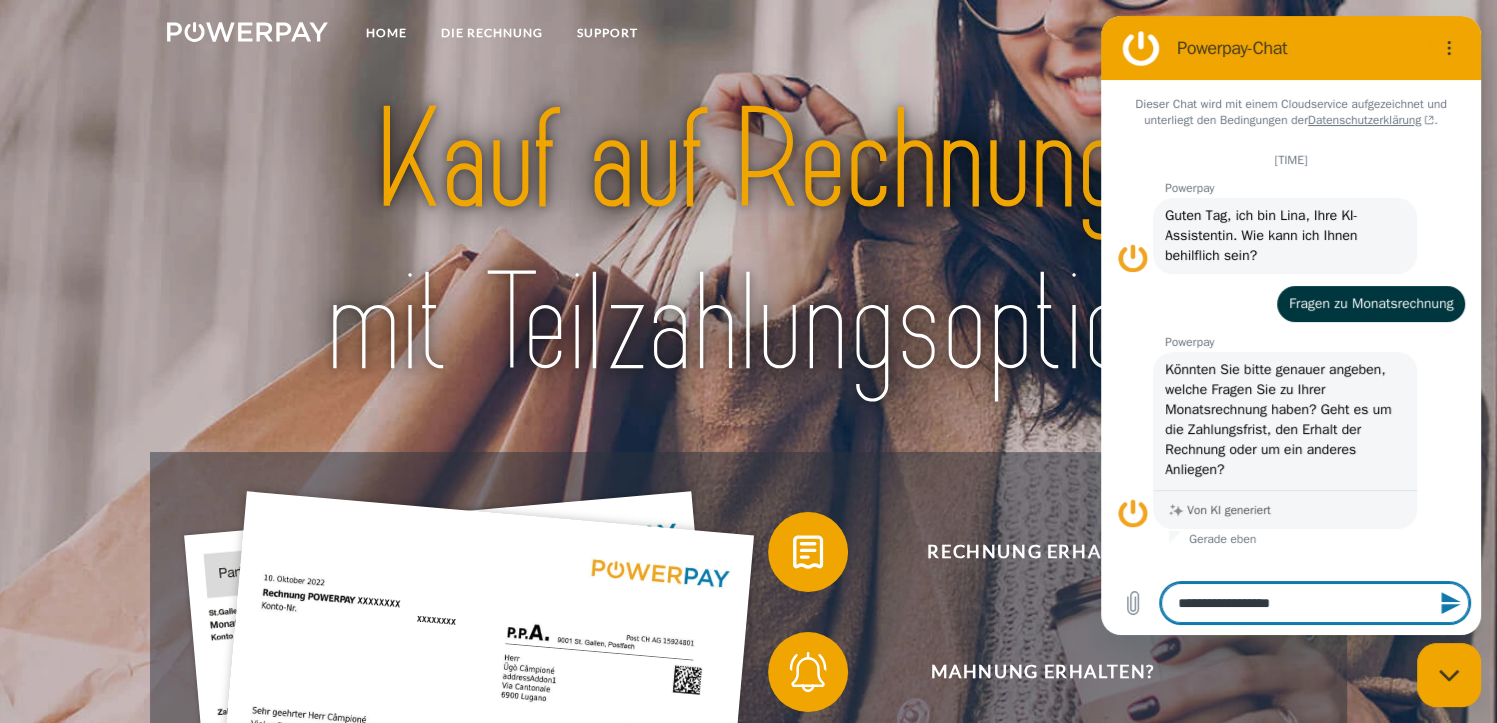type on "**********" 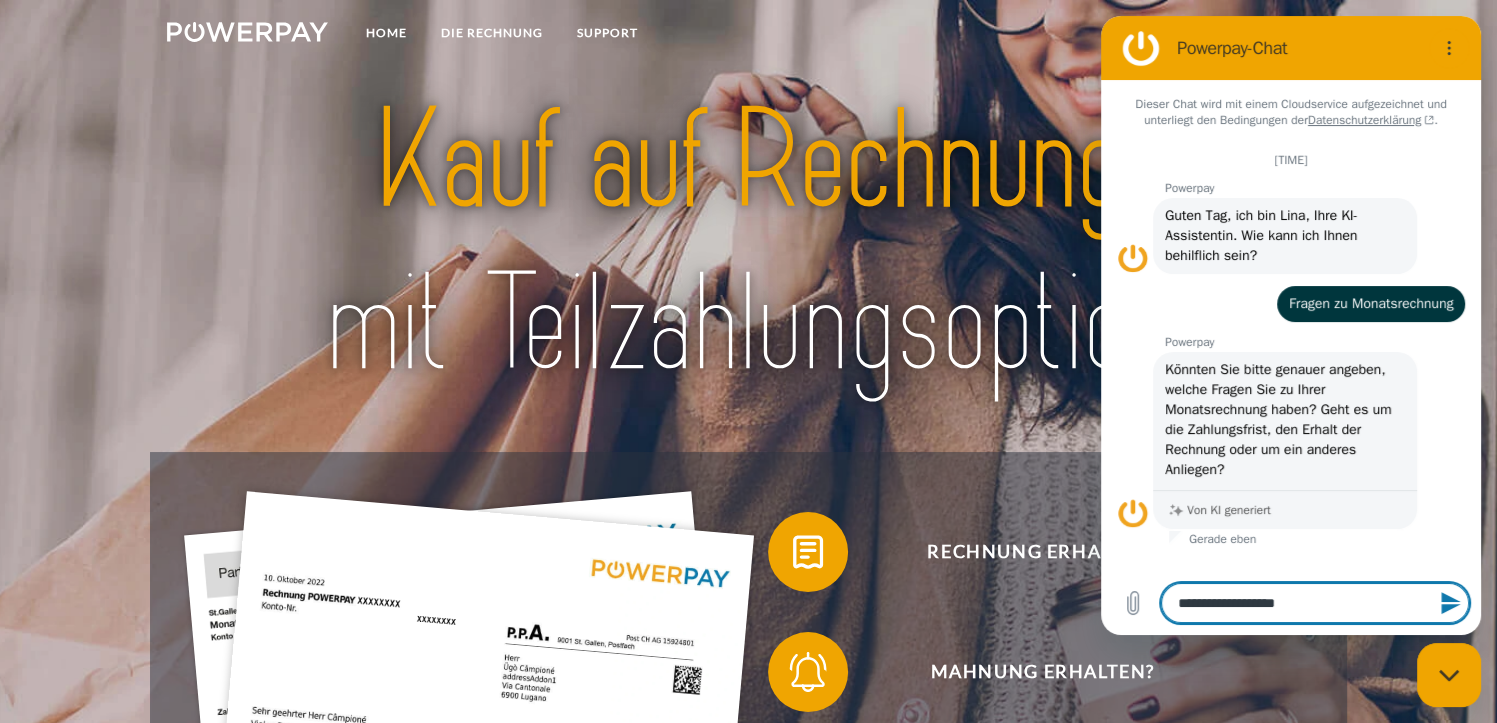 type on "**********" 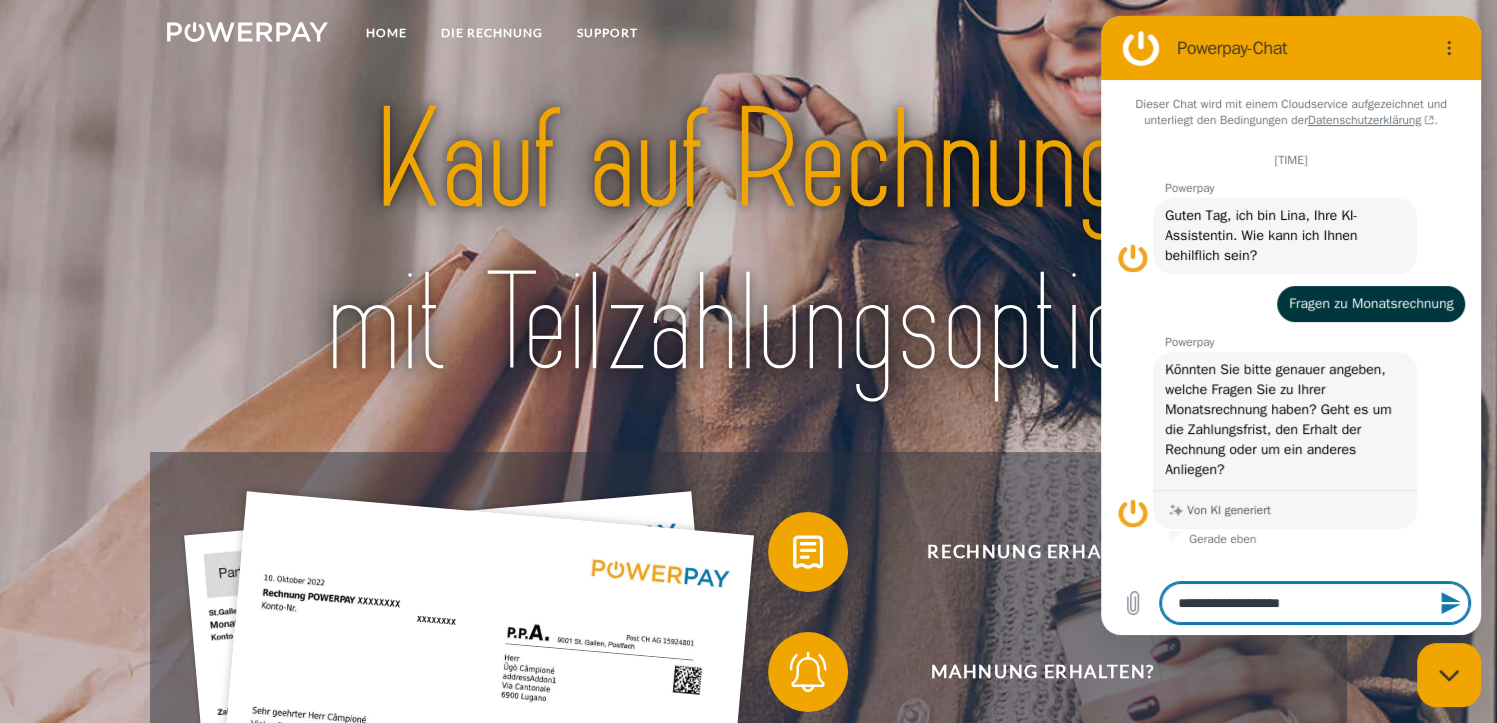 type on "**********" 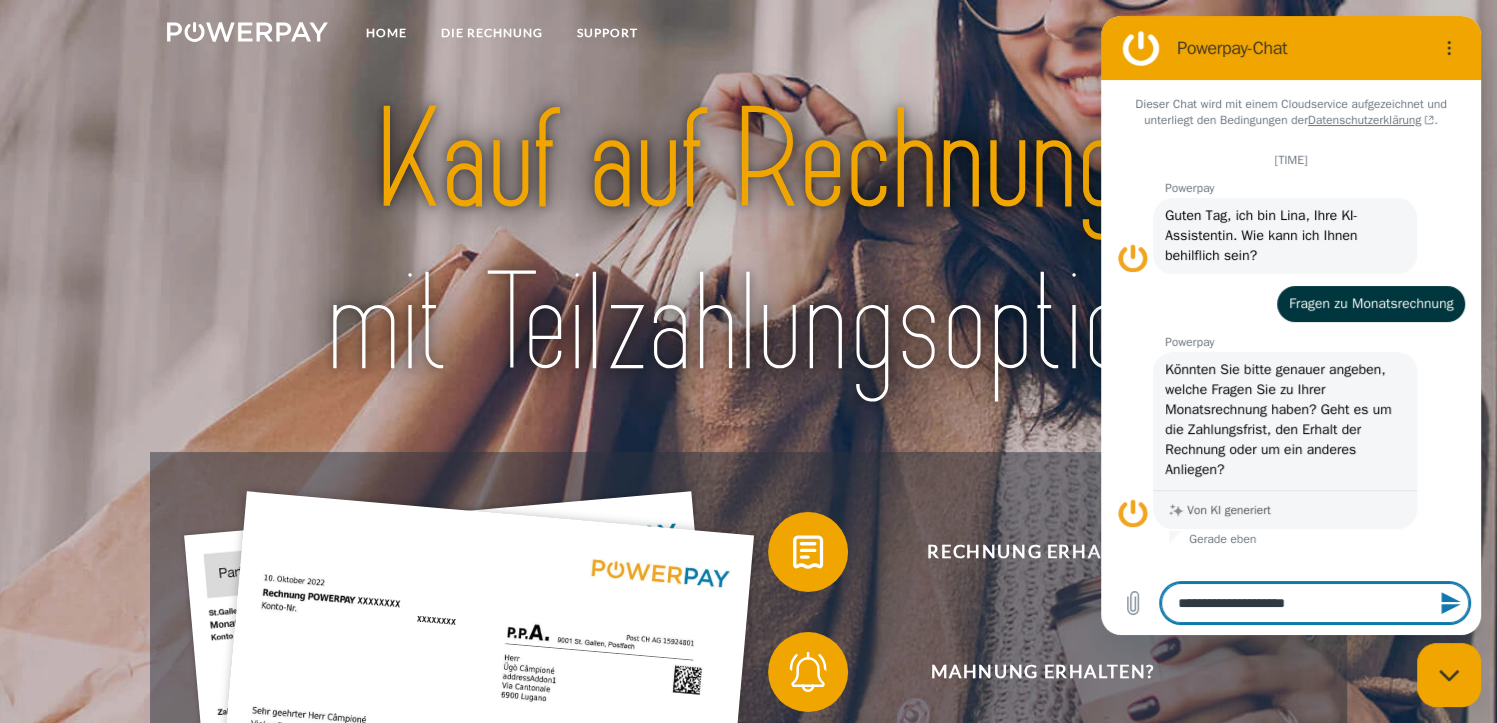 type on "**********" 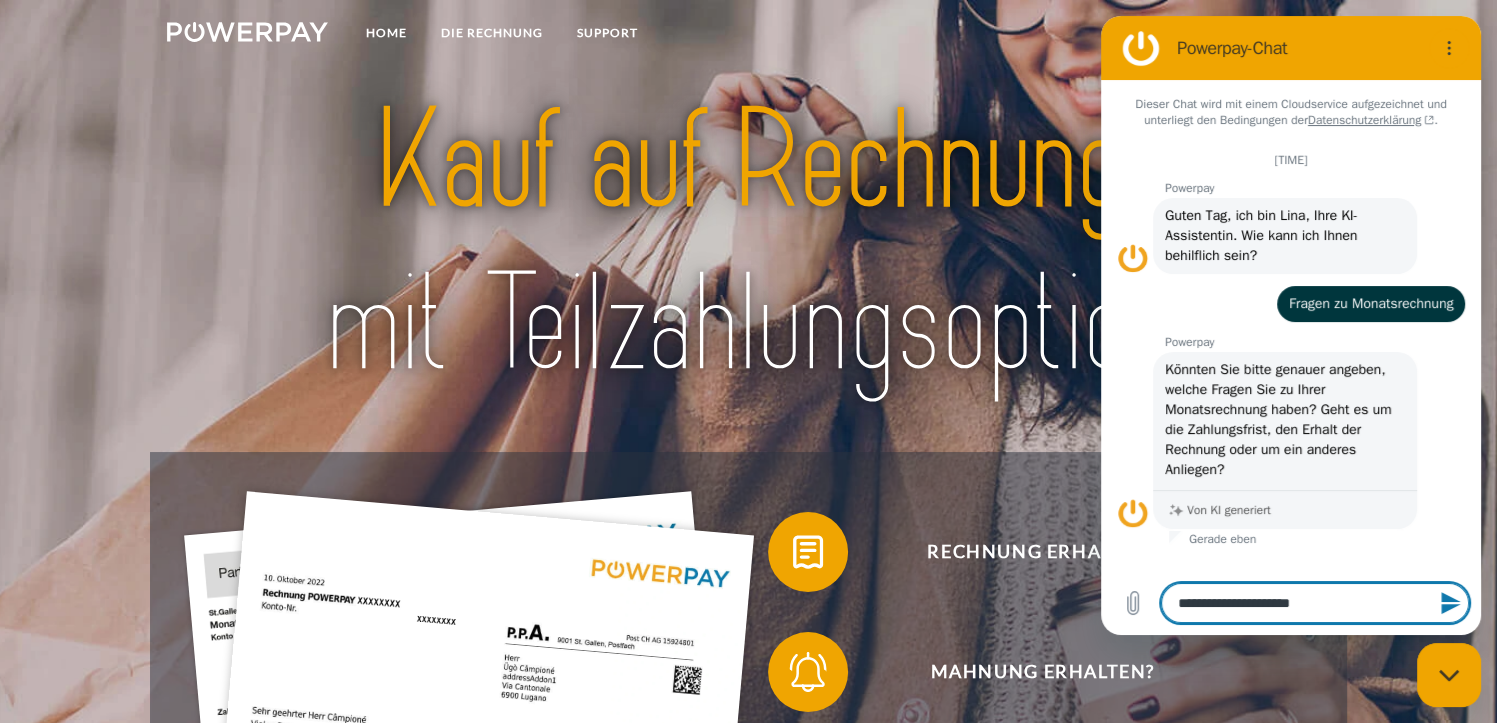 type on "**********" 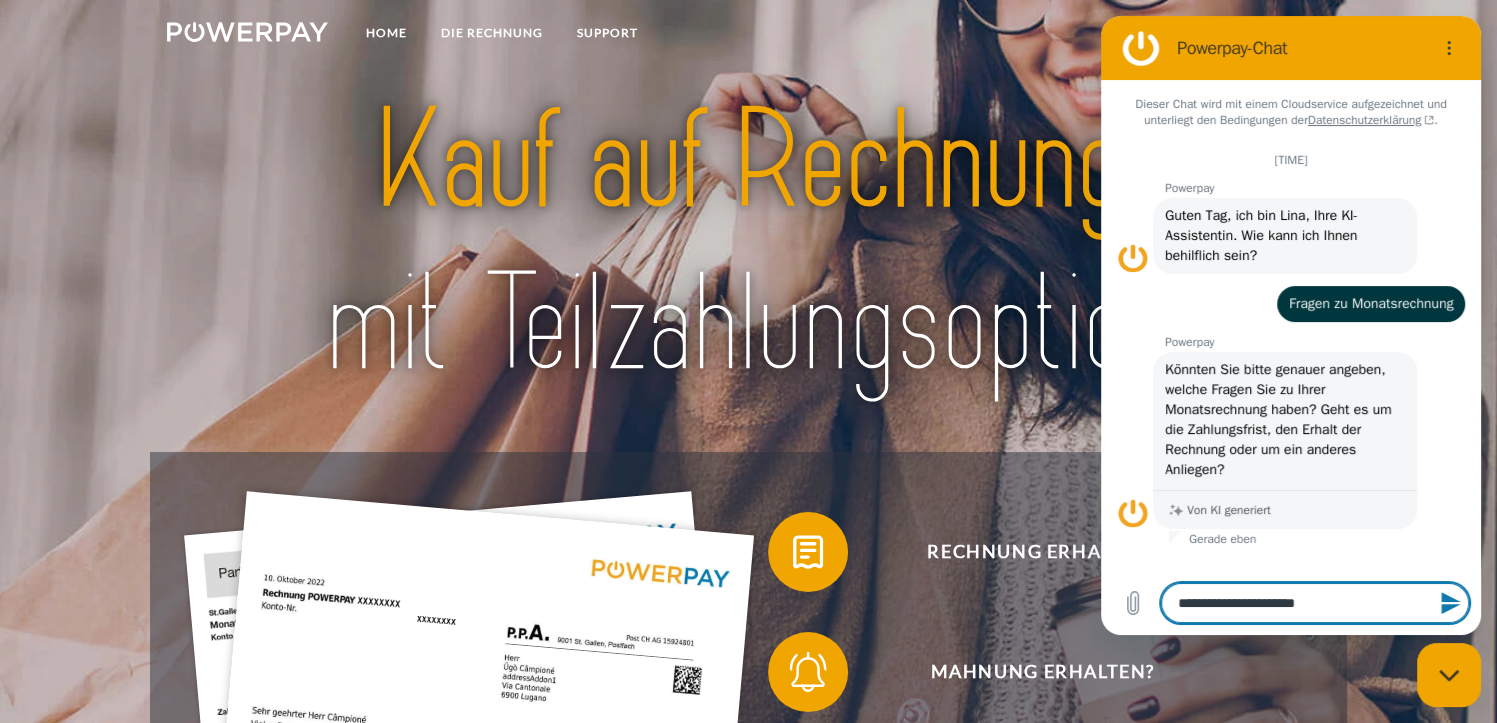 type on "**********" 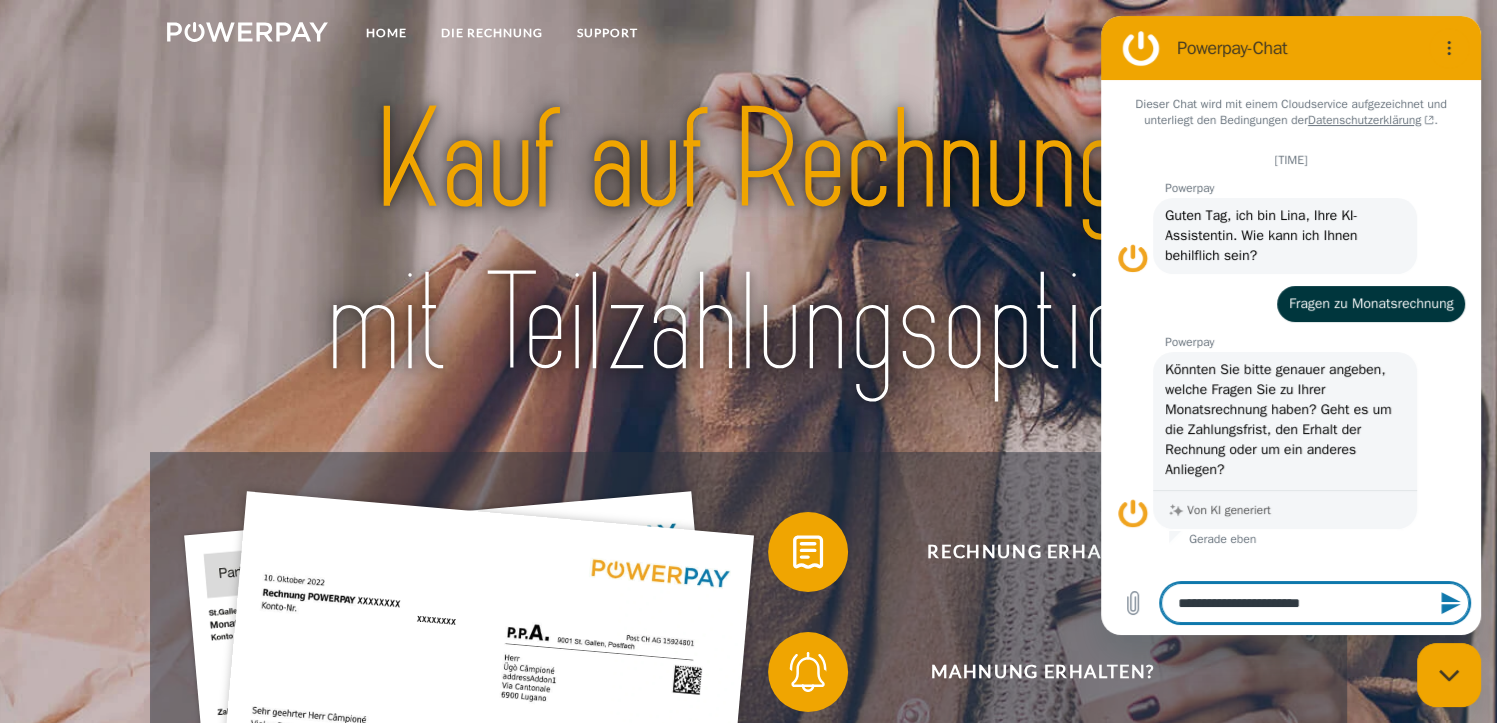 type on "**********" 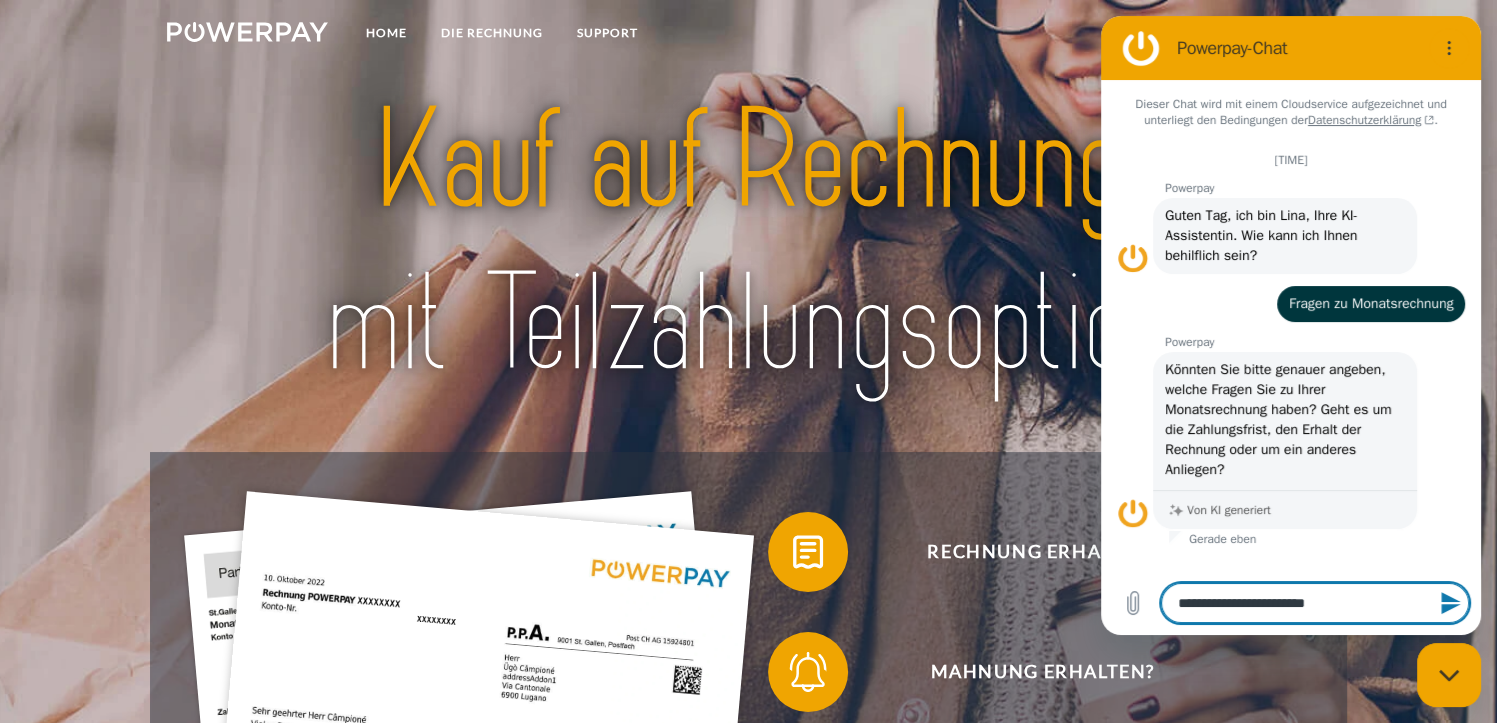 type on "*" 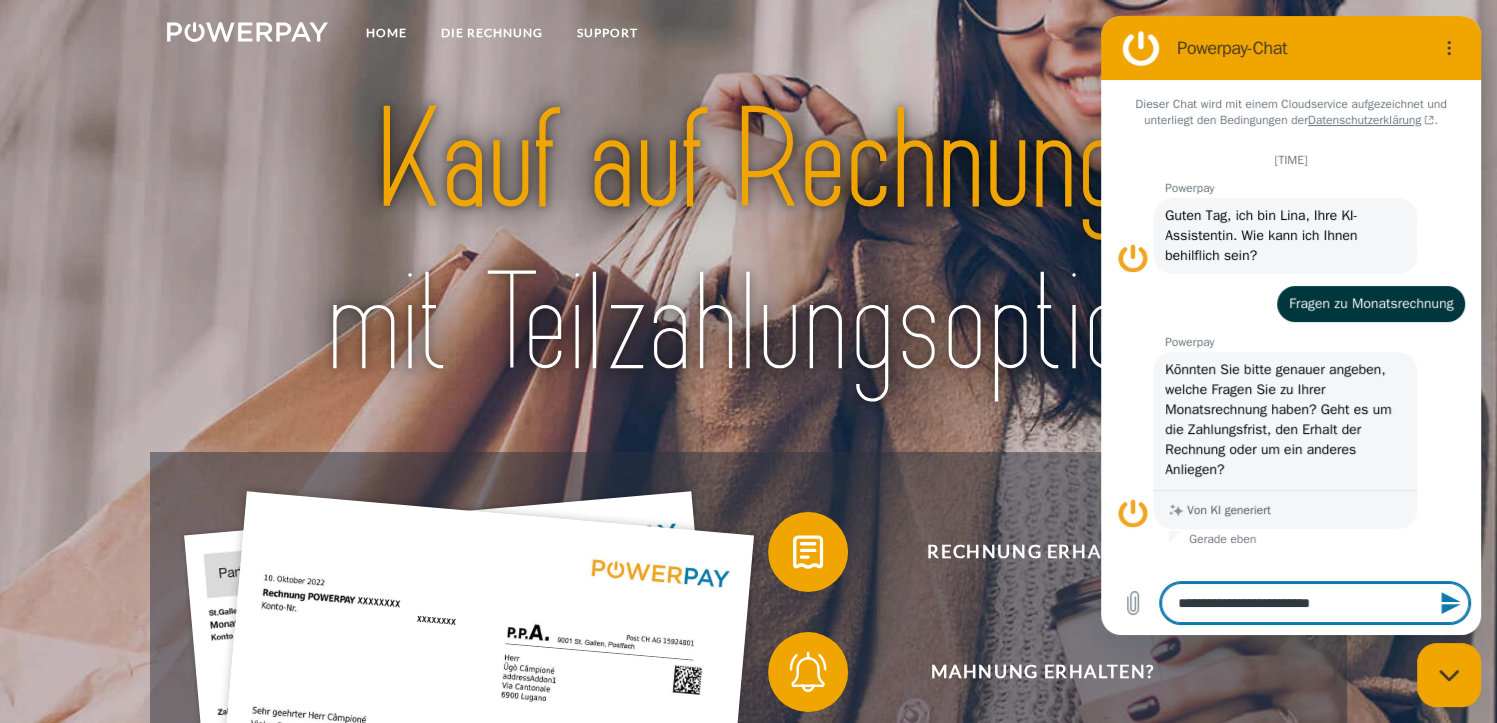 type on "**********" 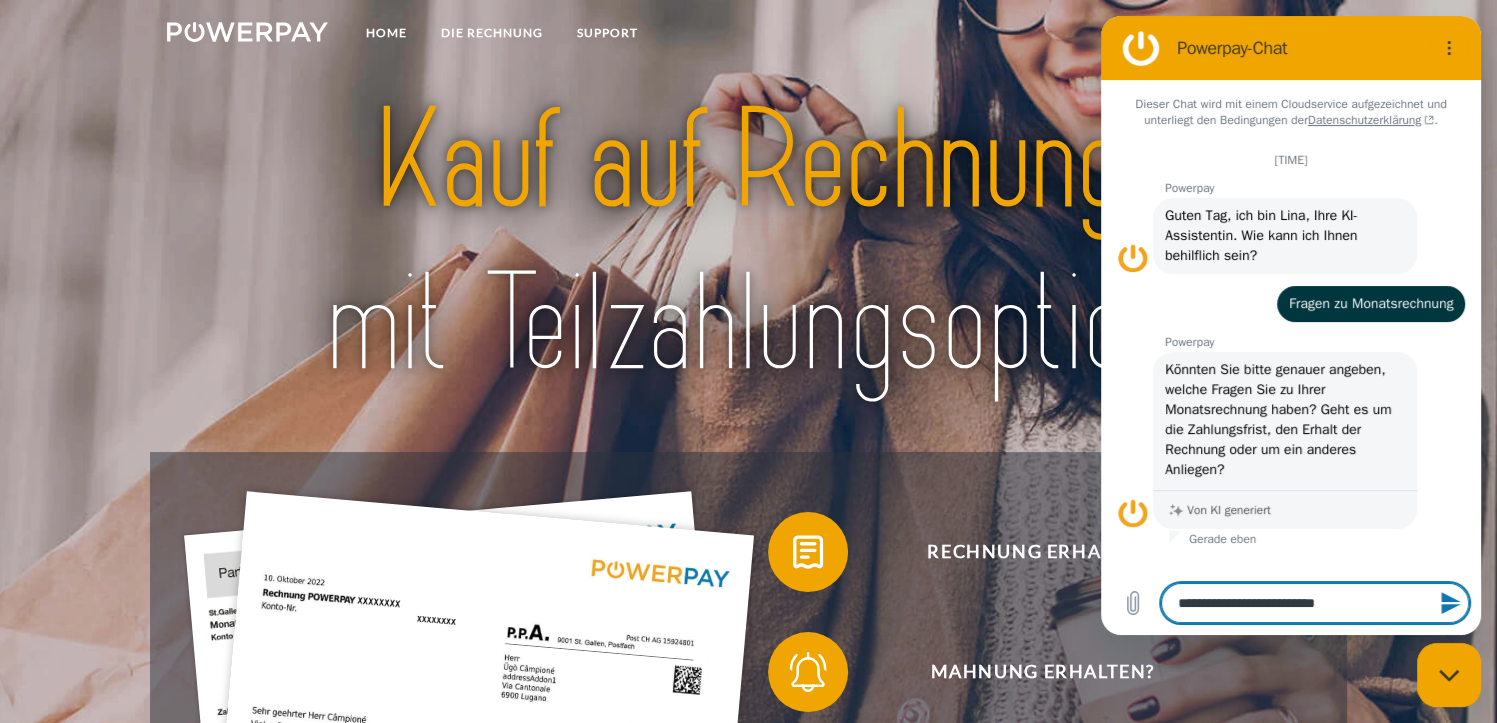type on "**********" 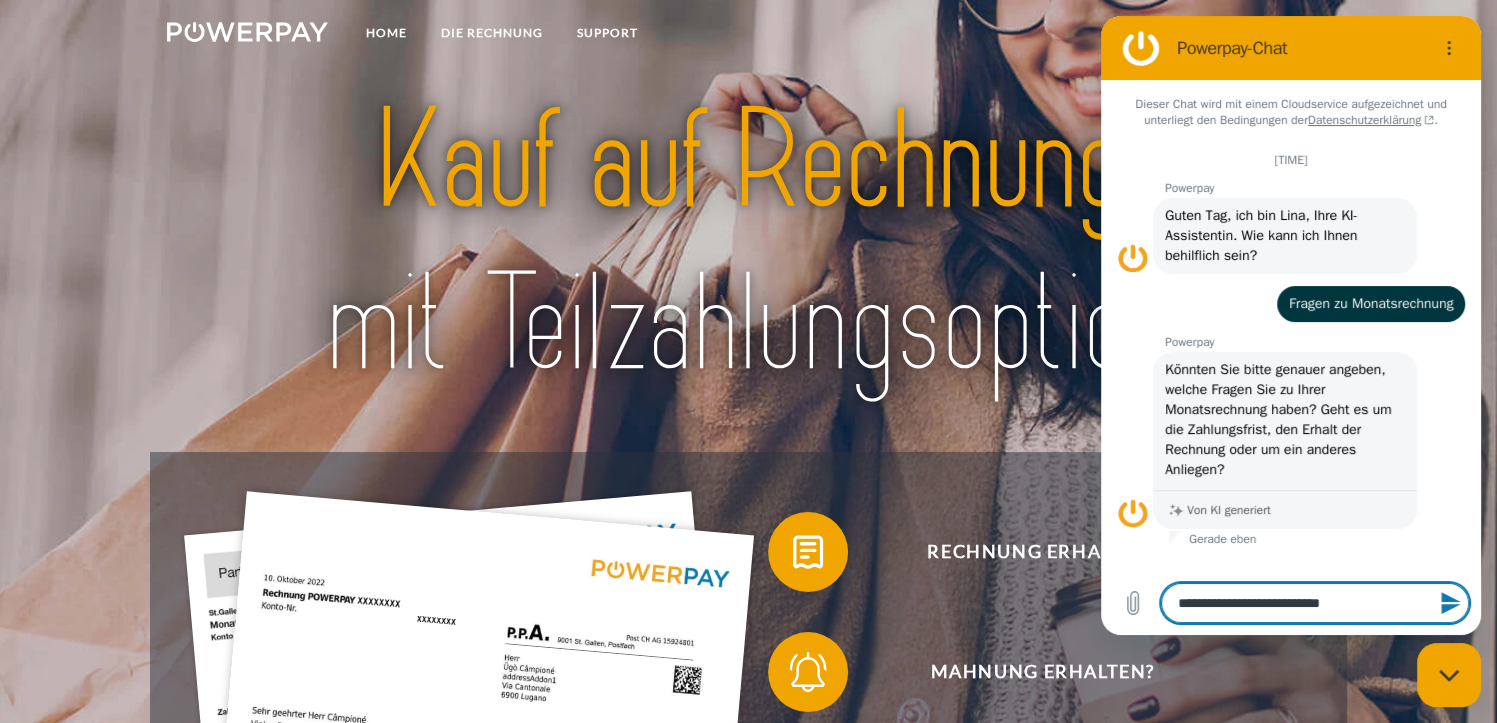 type on "**********" 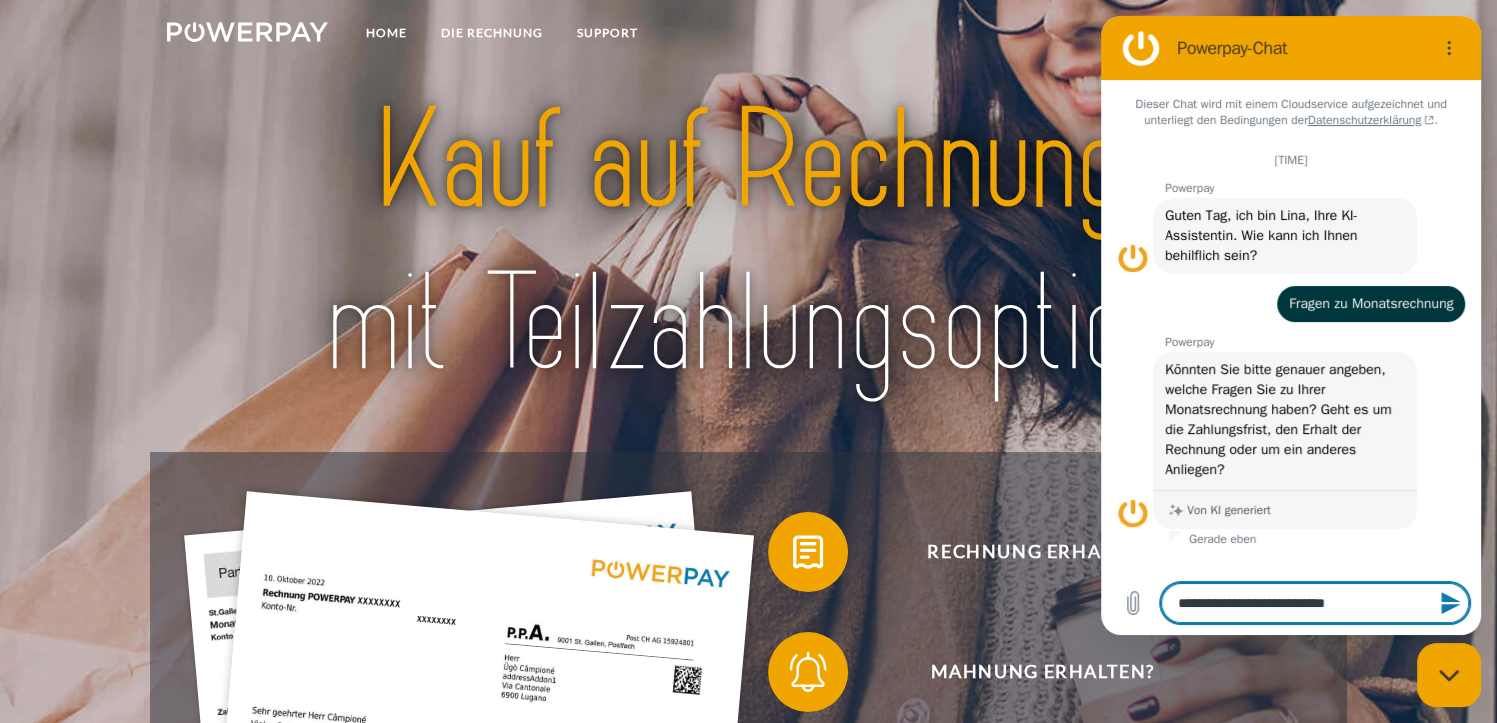 type on "**********" 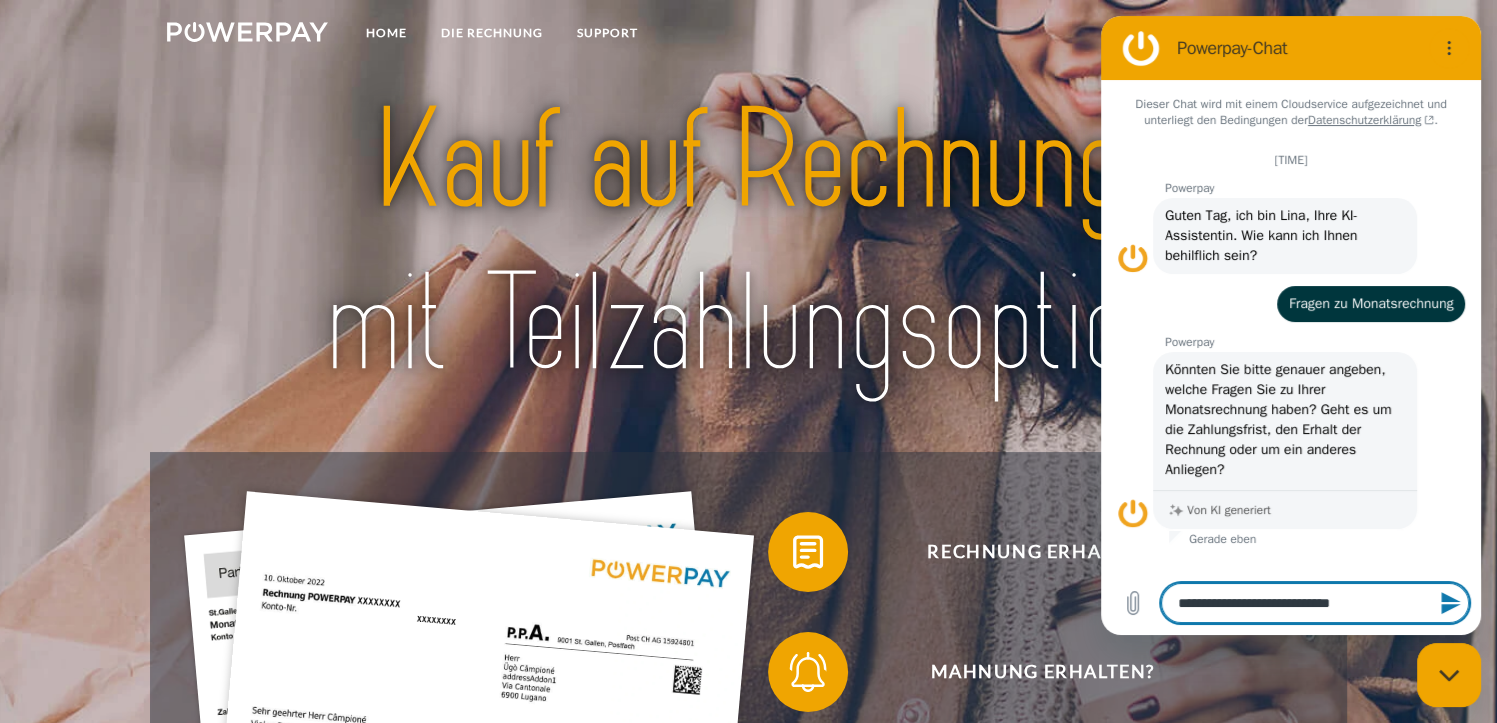 type on "**********" 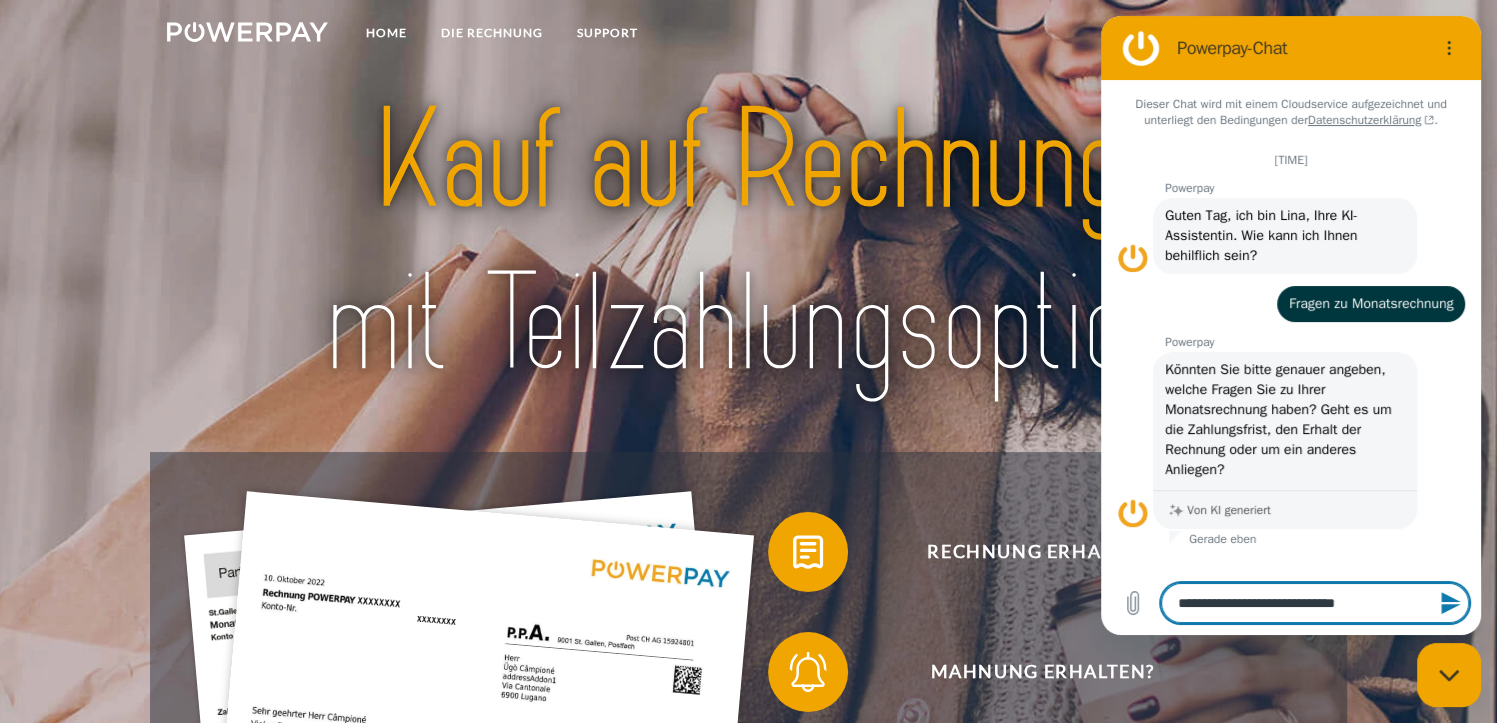 type on "**********" 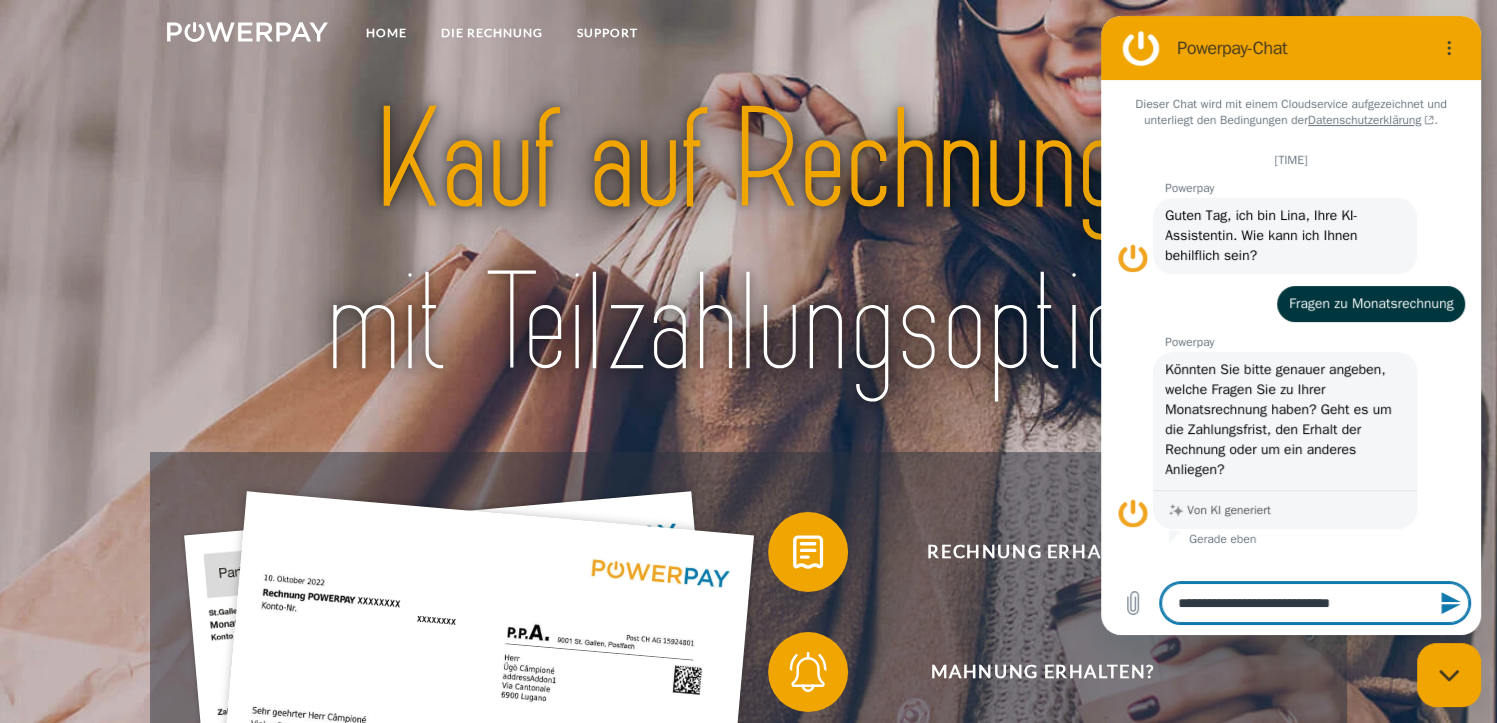 type on "*" 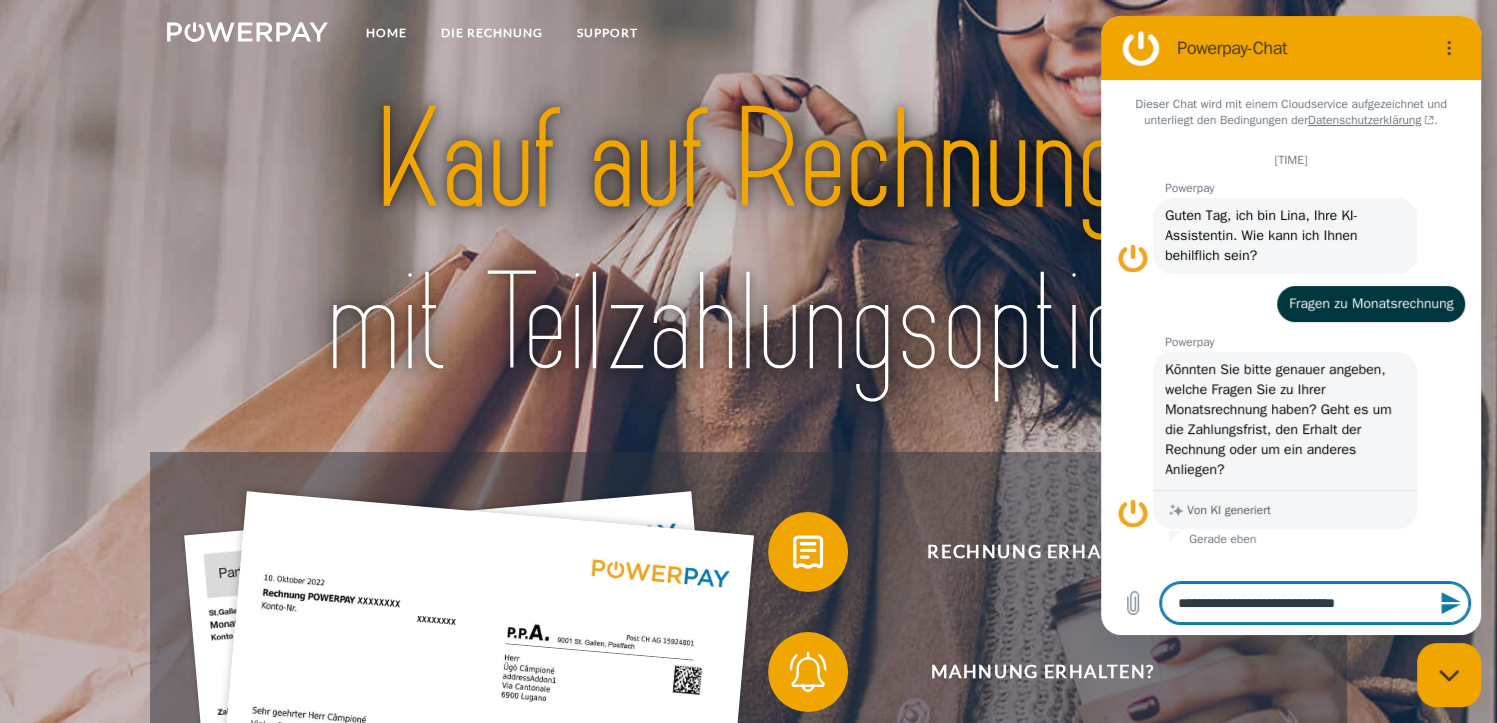type 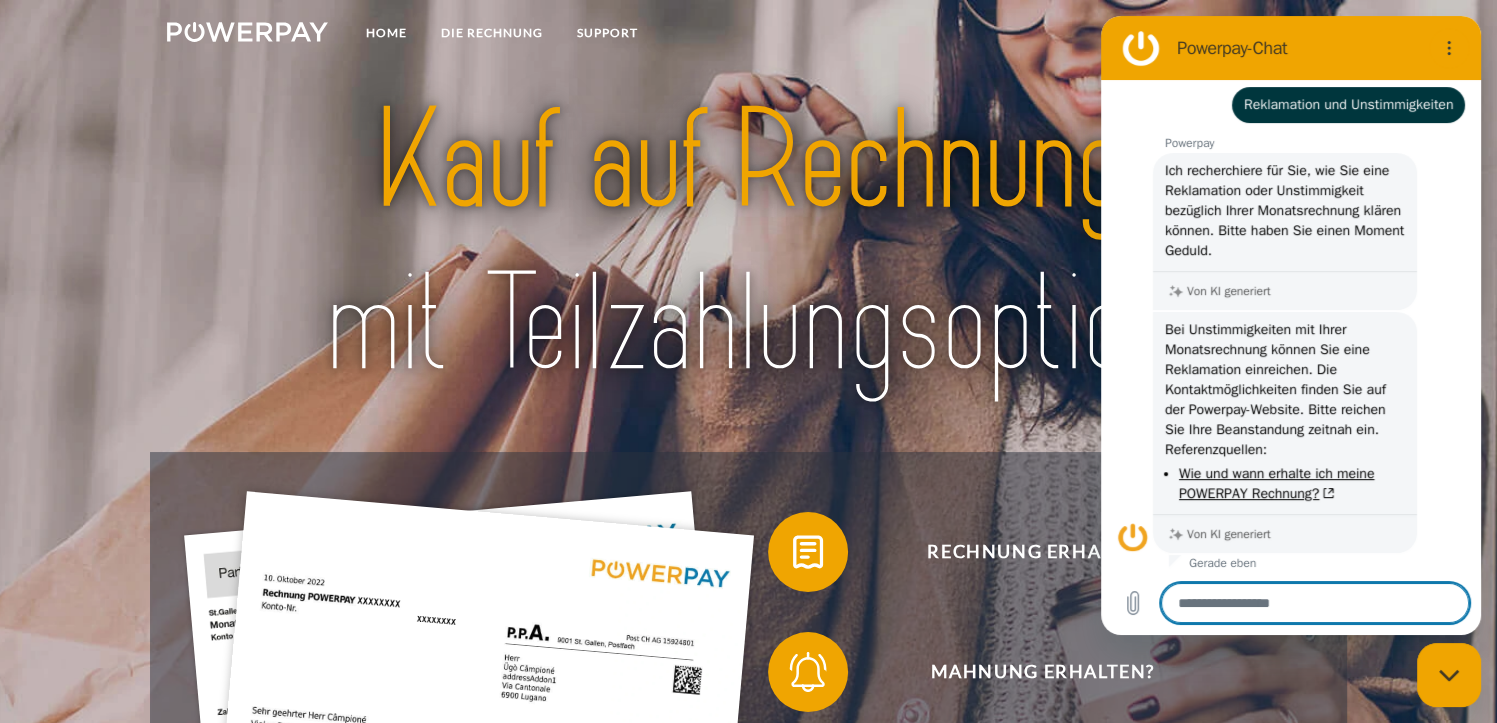 scroll, scrollTop: 458, scrollLeft: 0, axis: vertical 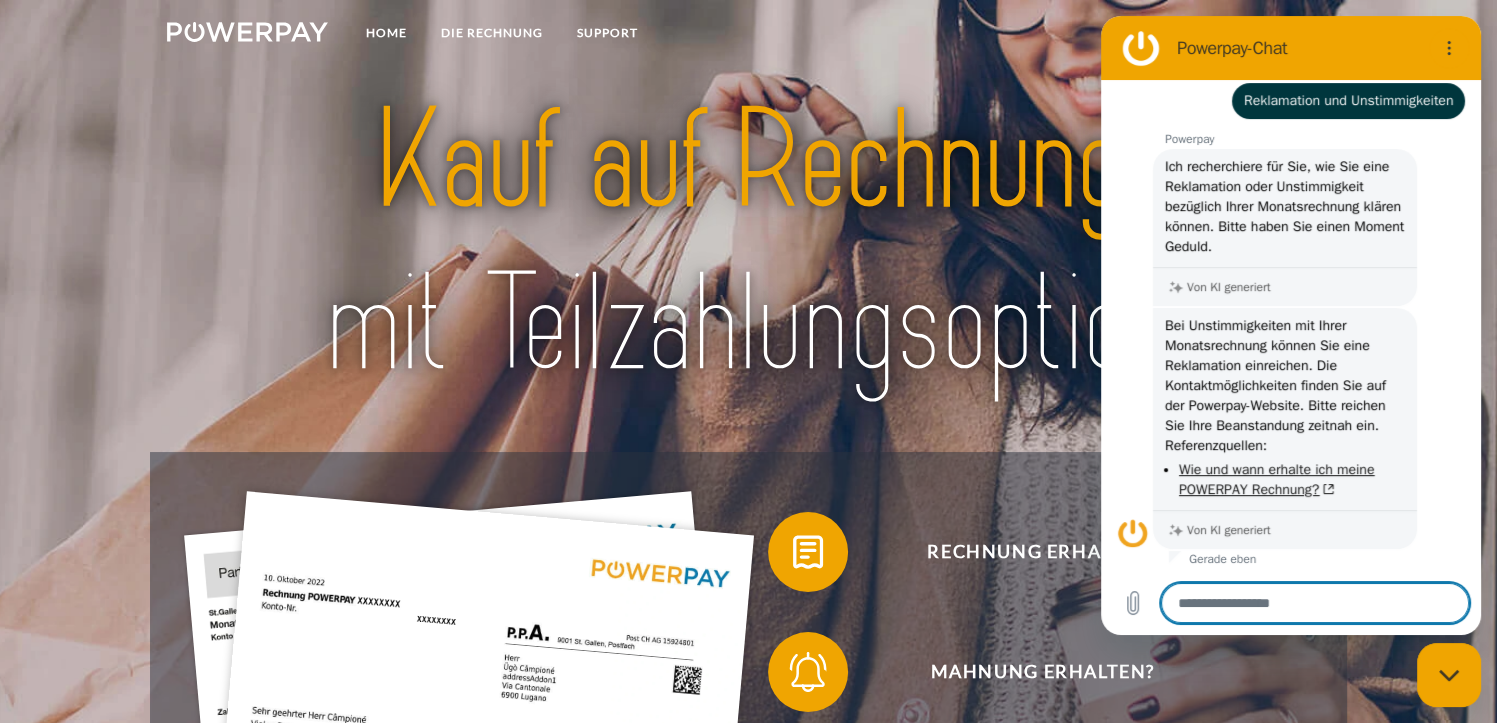 click on "Wie und wann erhalte ich meine POWERPAY Rechnung?" at bounding box center [1276, 479] 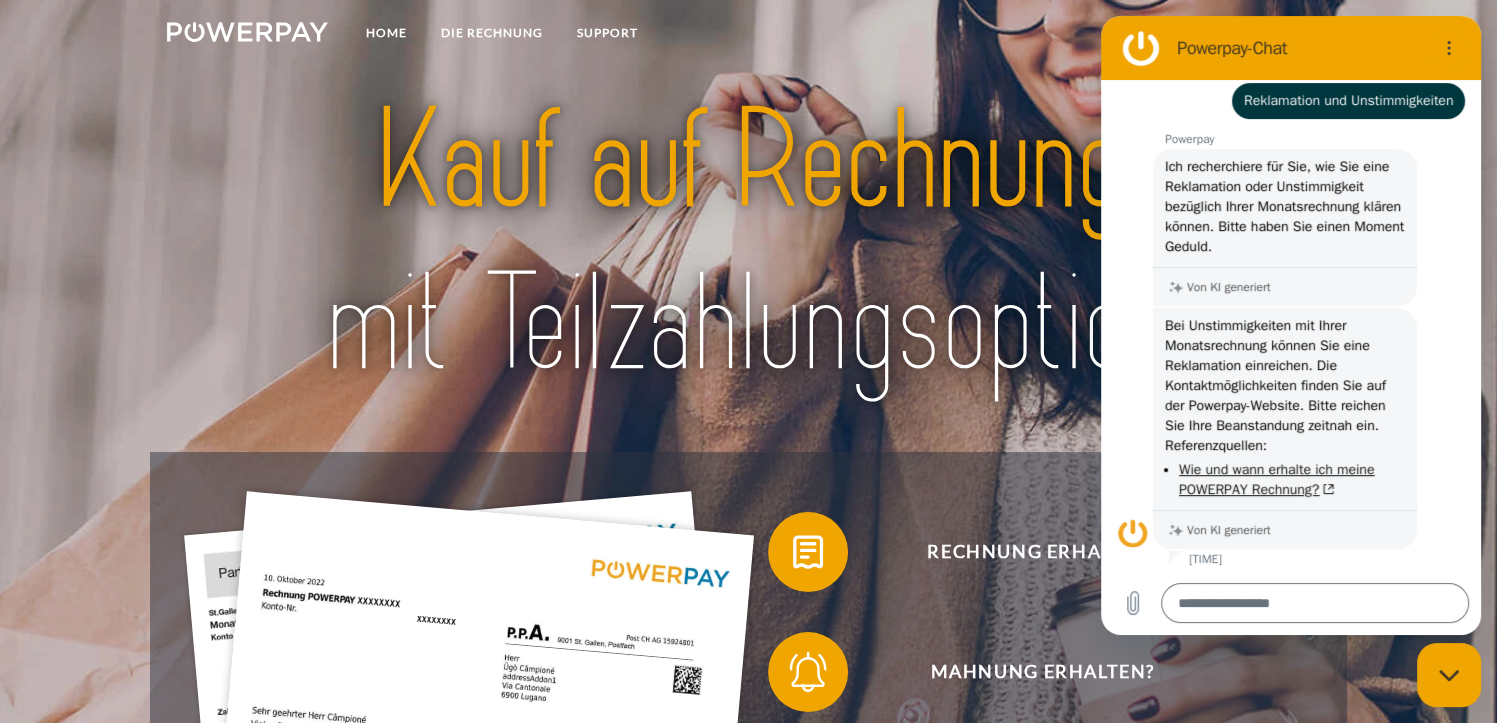 type on "*" 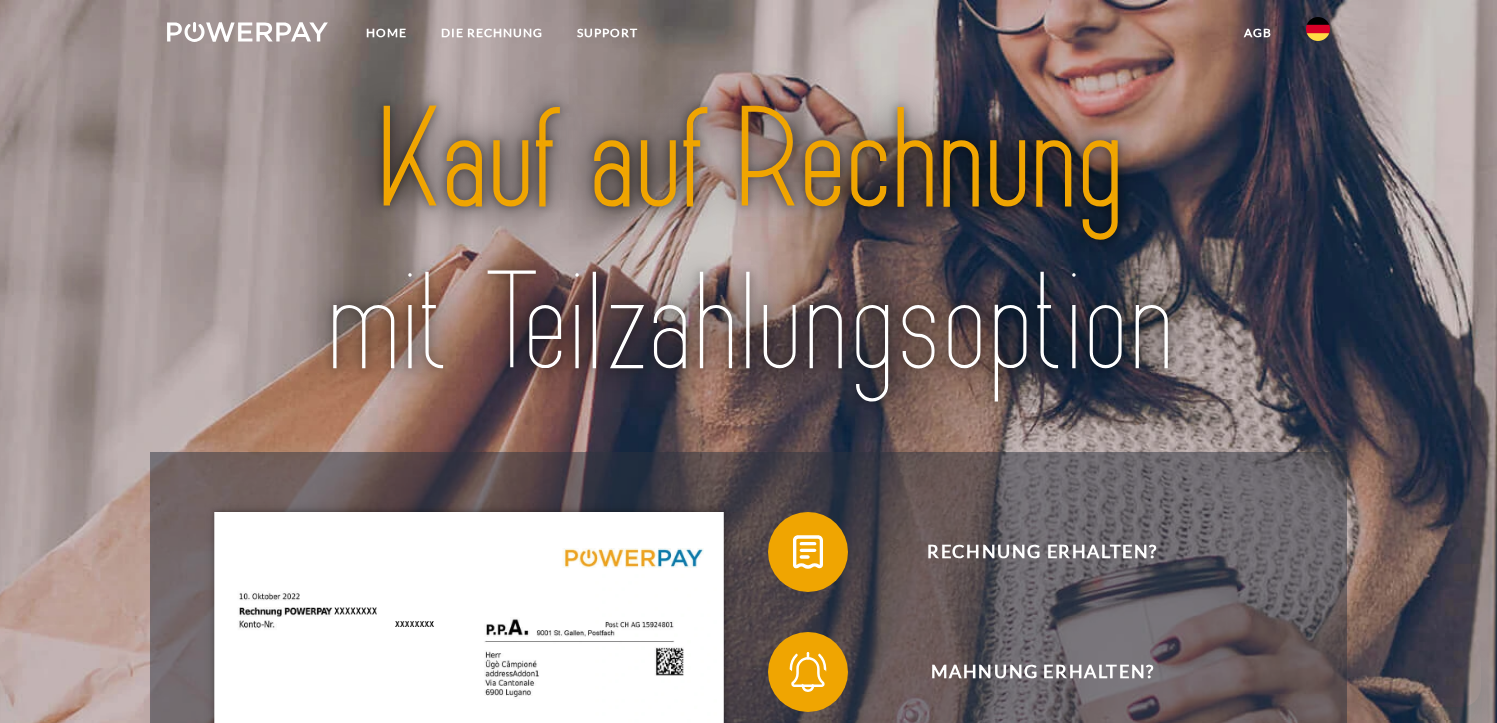 scroll, scrollTop: 0, scrollLeft: 0, axis: both 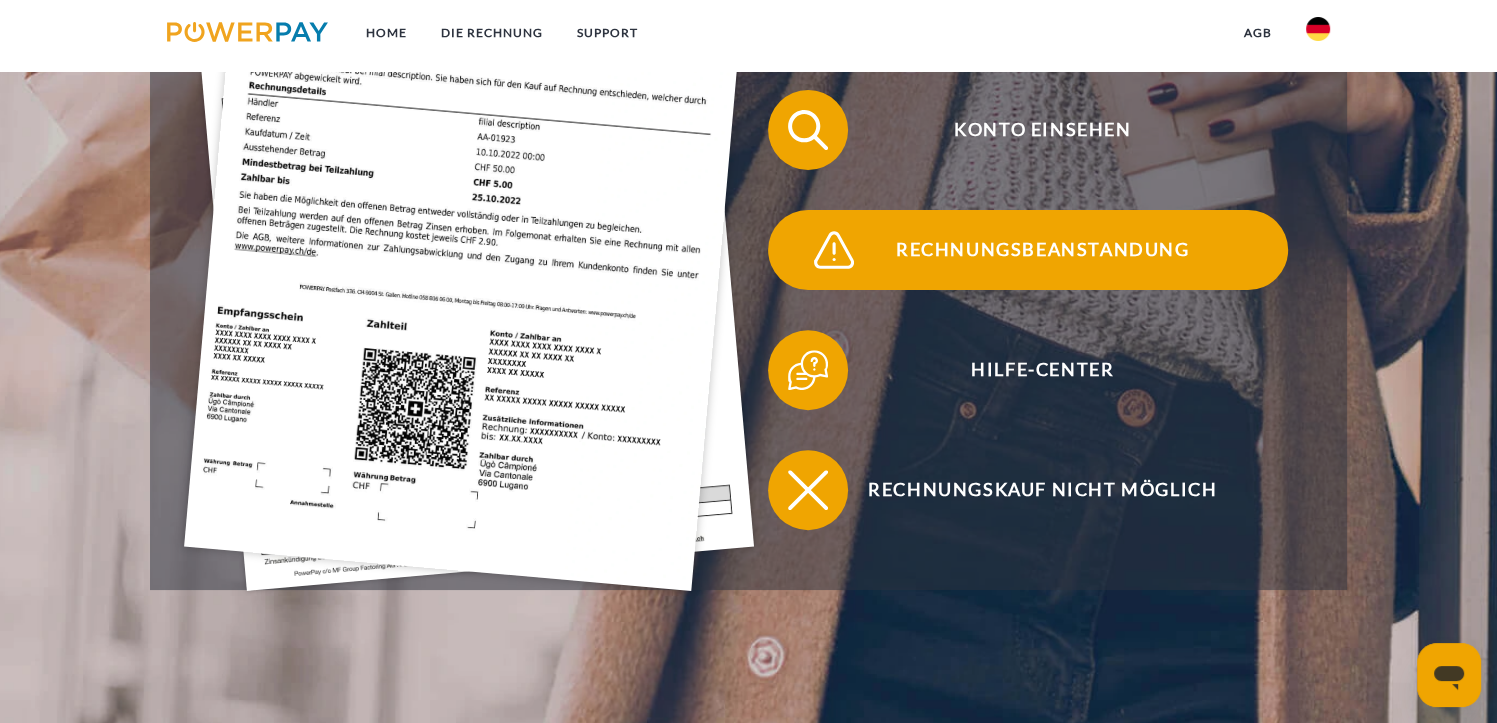 click on "Rechnungsbeanstandung" at bounding box center [1042, 250] 